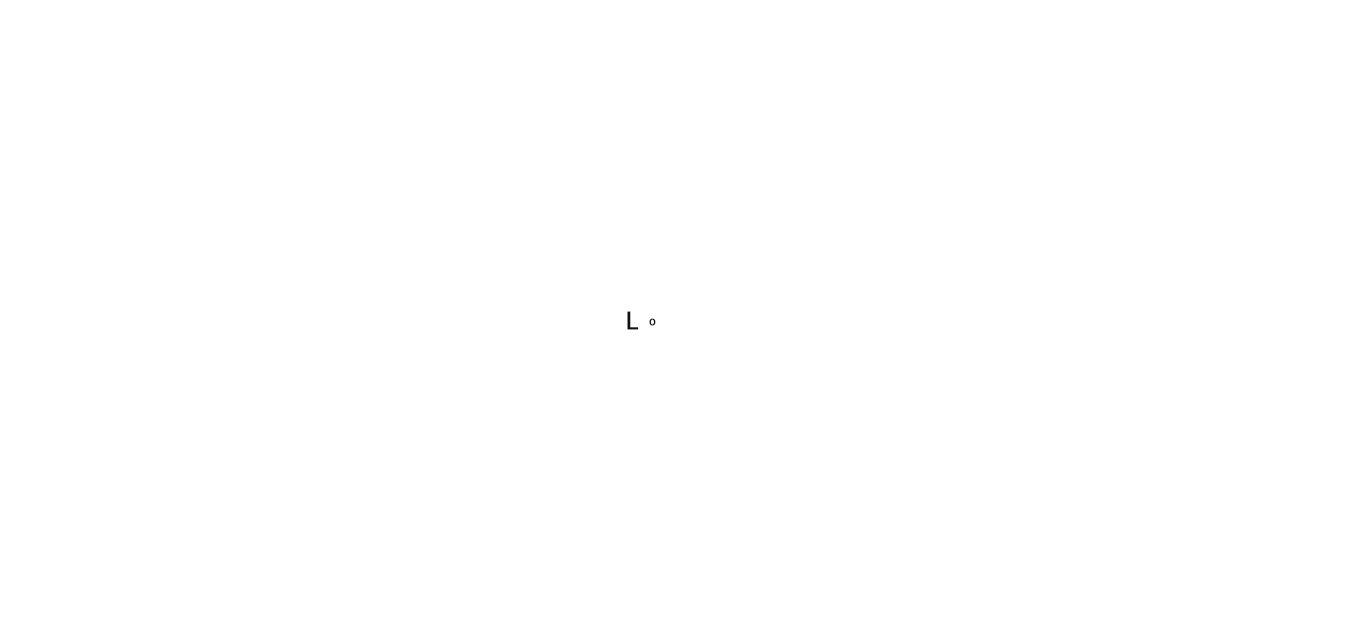 scroll, scrollTop: 0, scrollLeft: 0, axis: both 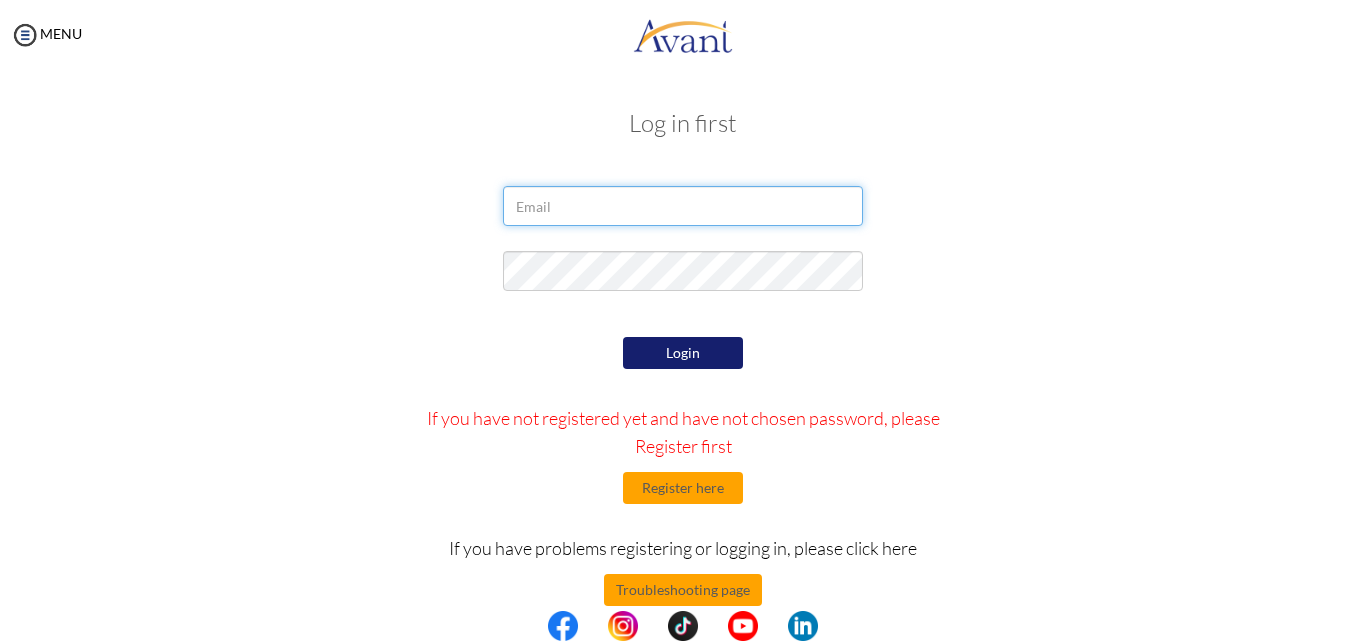 click at bounding box center [683, 206] 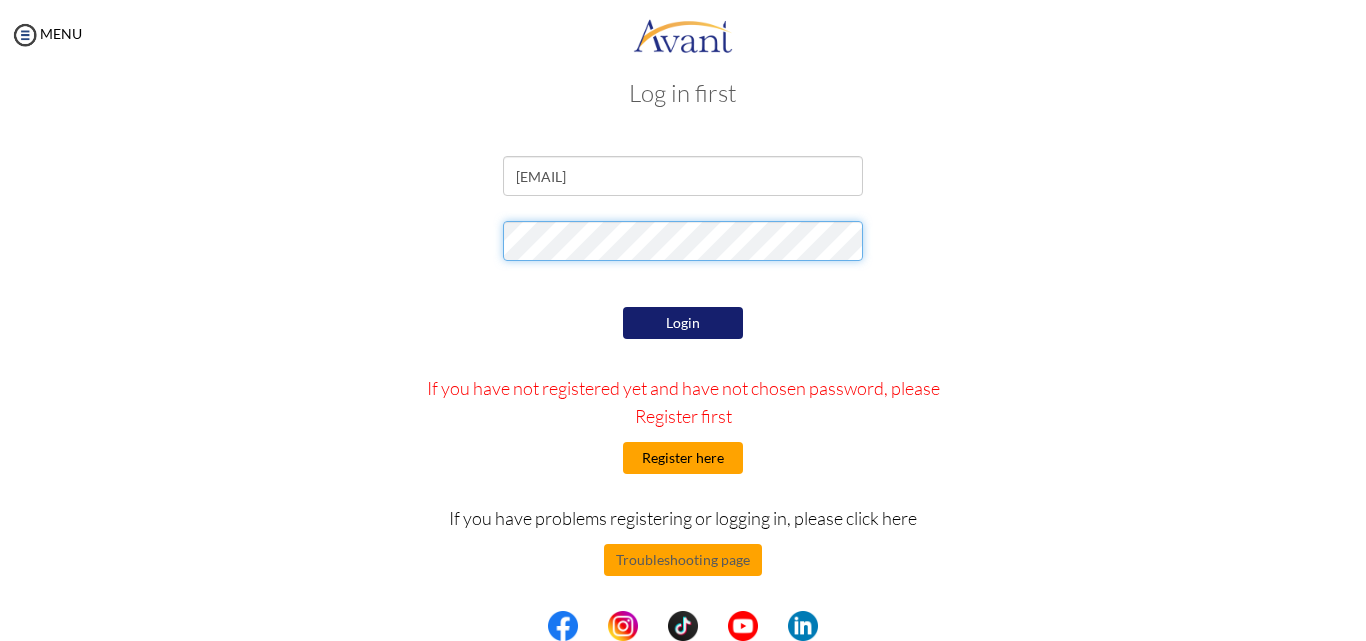 scroll, scrollTop: 32, scrollLeft: 0, axis: vertical 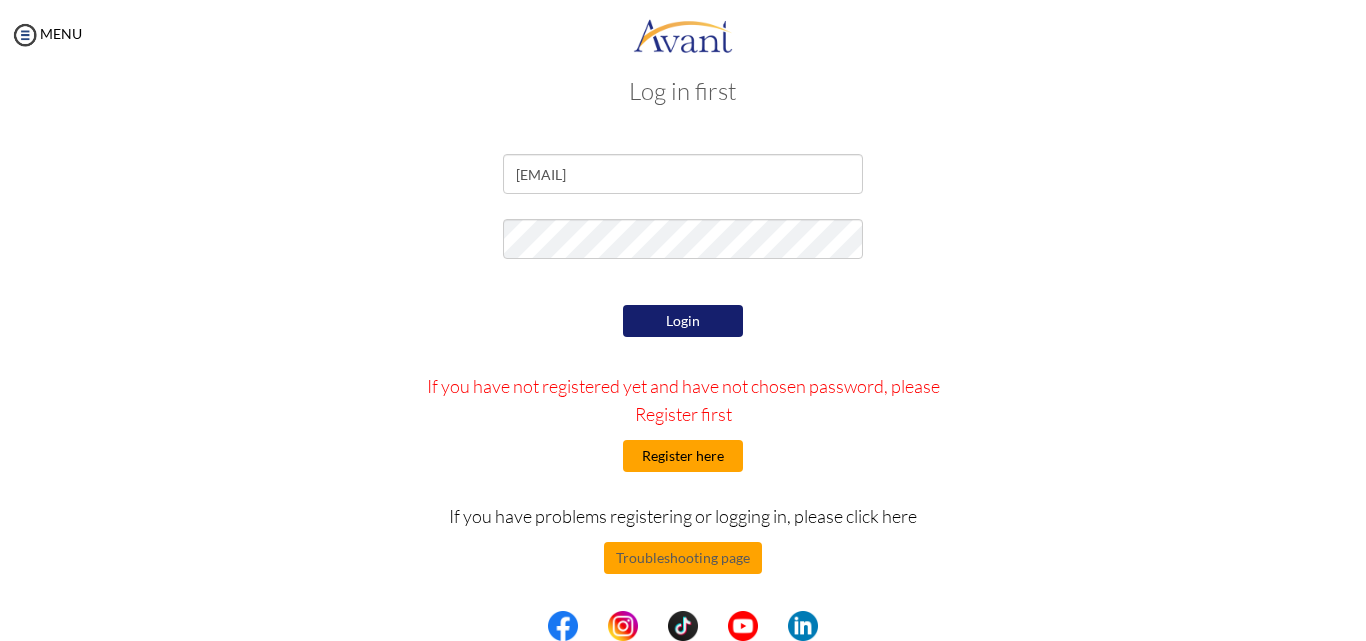 click on "Register here" at bounding box center [683, 456] 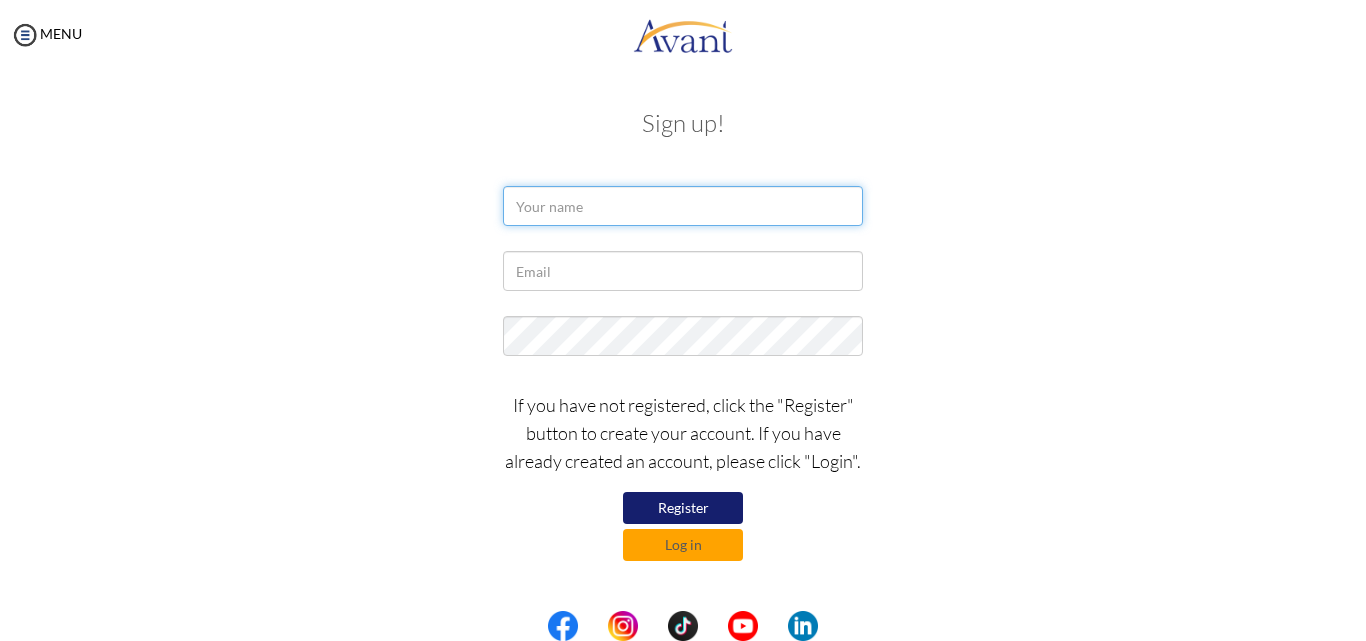 click at bounding box center (683, 206) 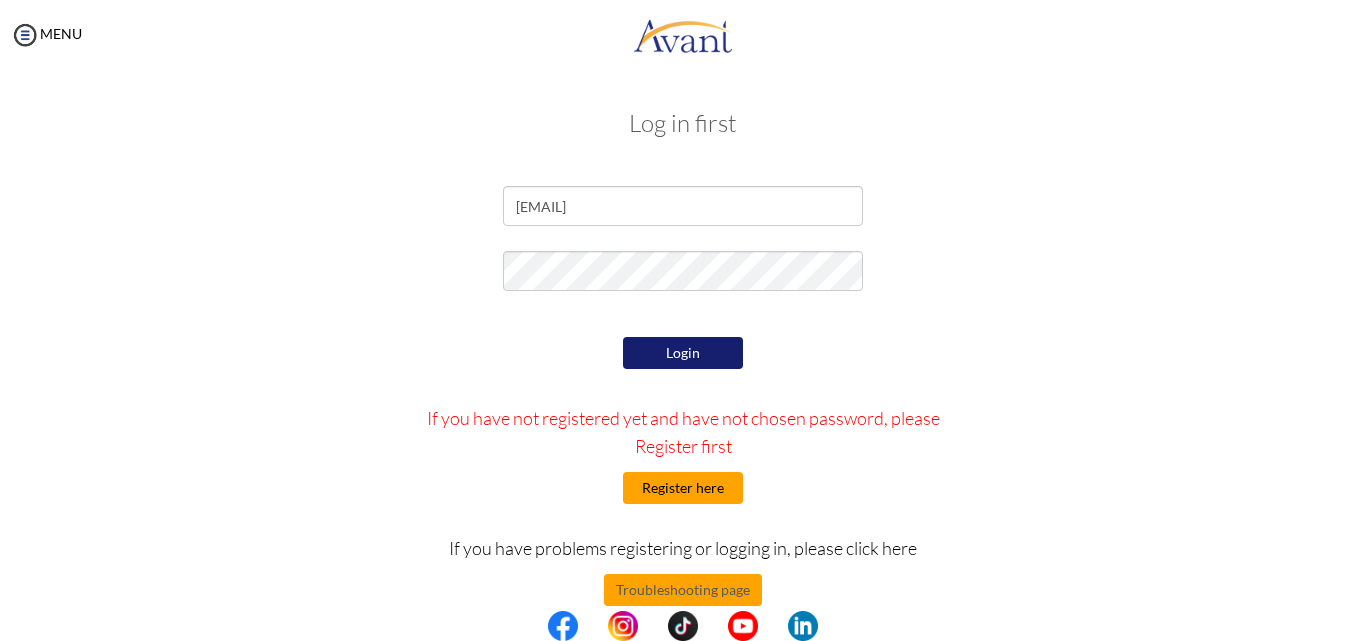 click on "Register here" at bounding box center (683, 488) 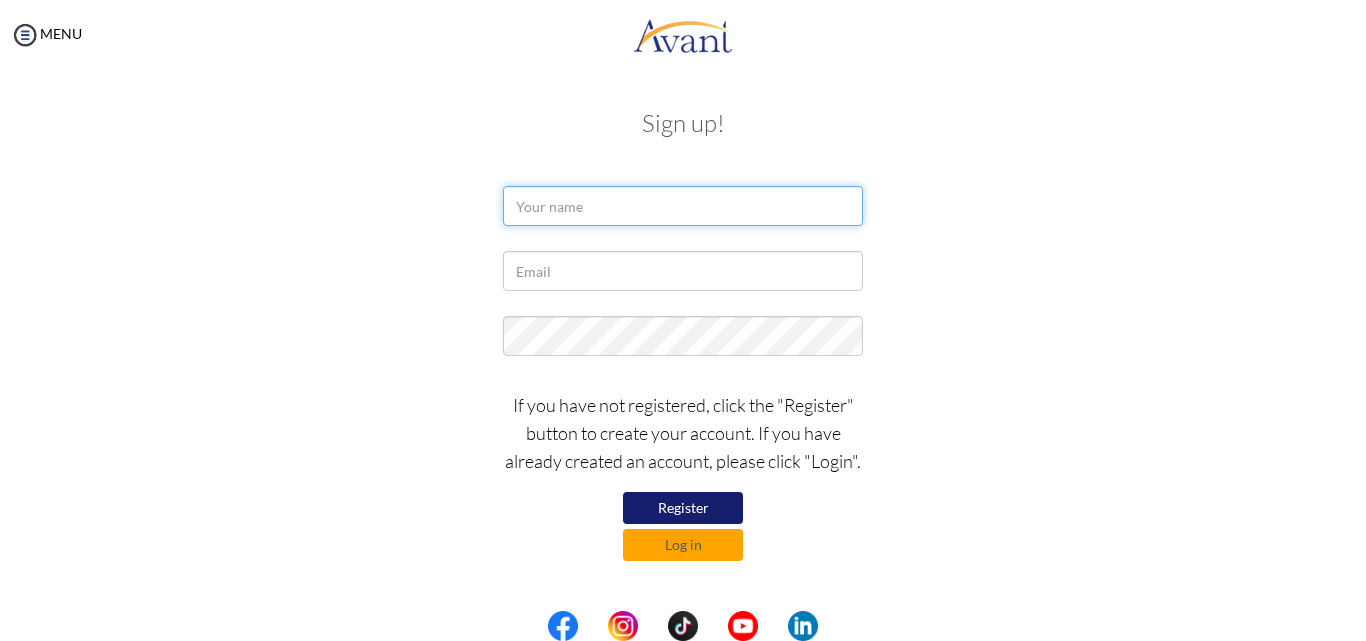 click at bounding box center (683, 206) 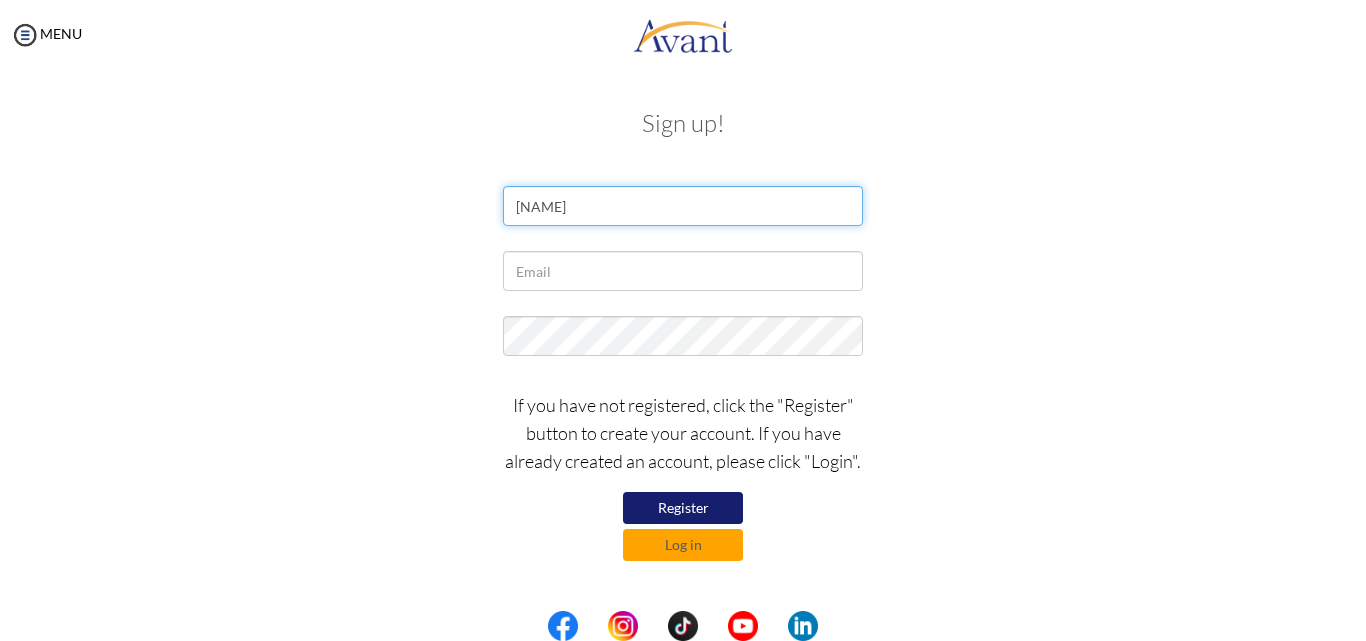 click on "james" at bounding box center (683, 206) 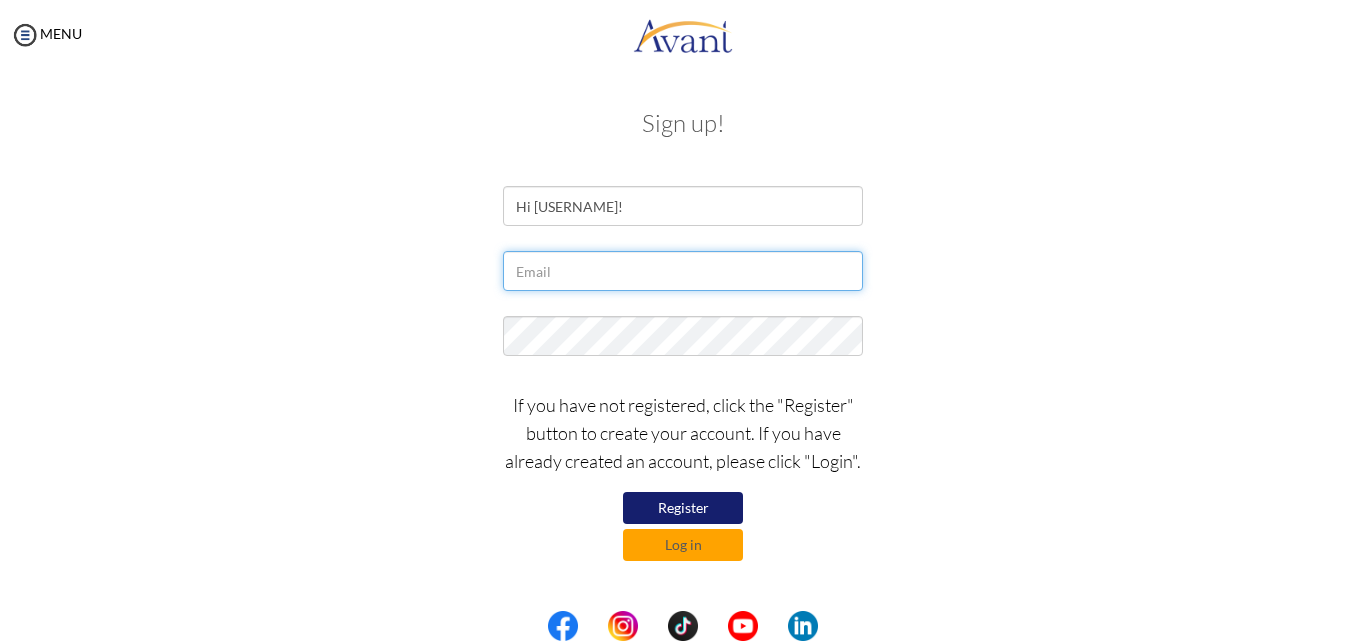 click at bounding box center (683, 271) 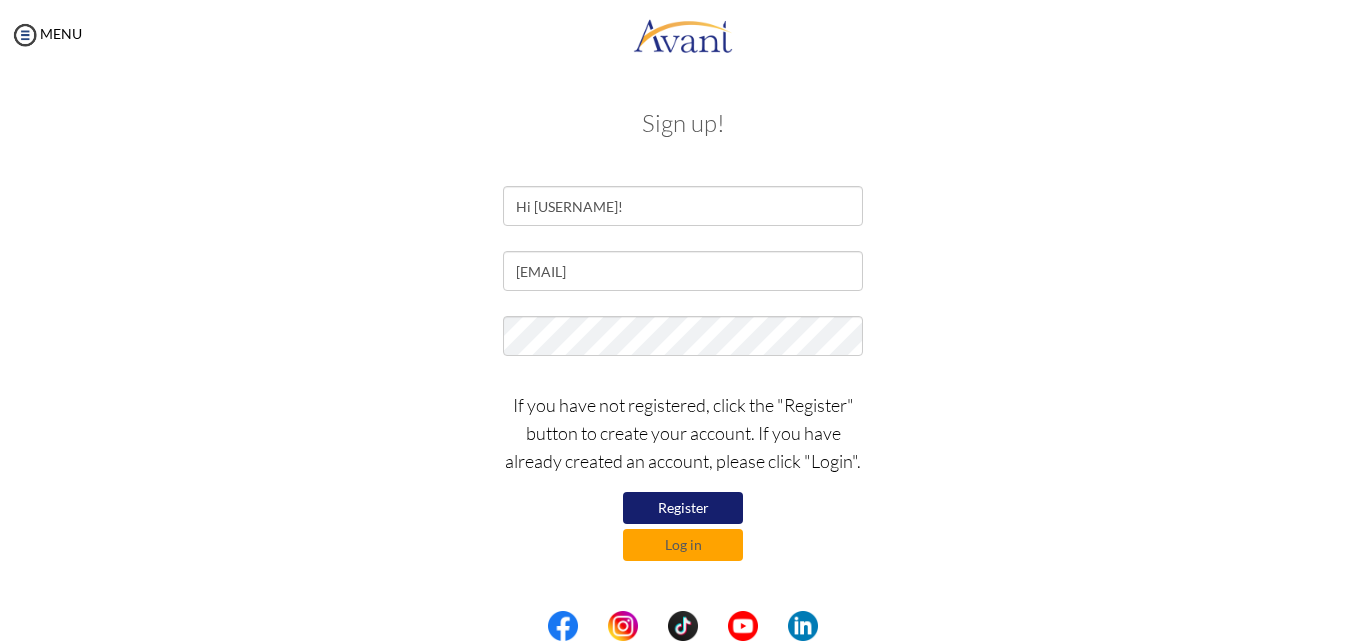 click on "Register" at bounding box center (683, 508) 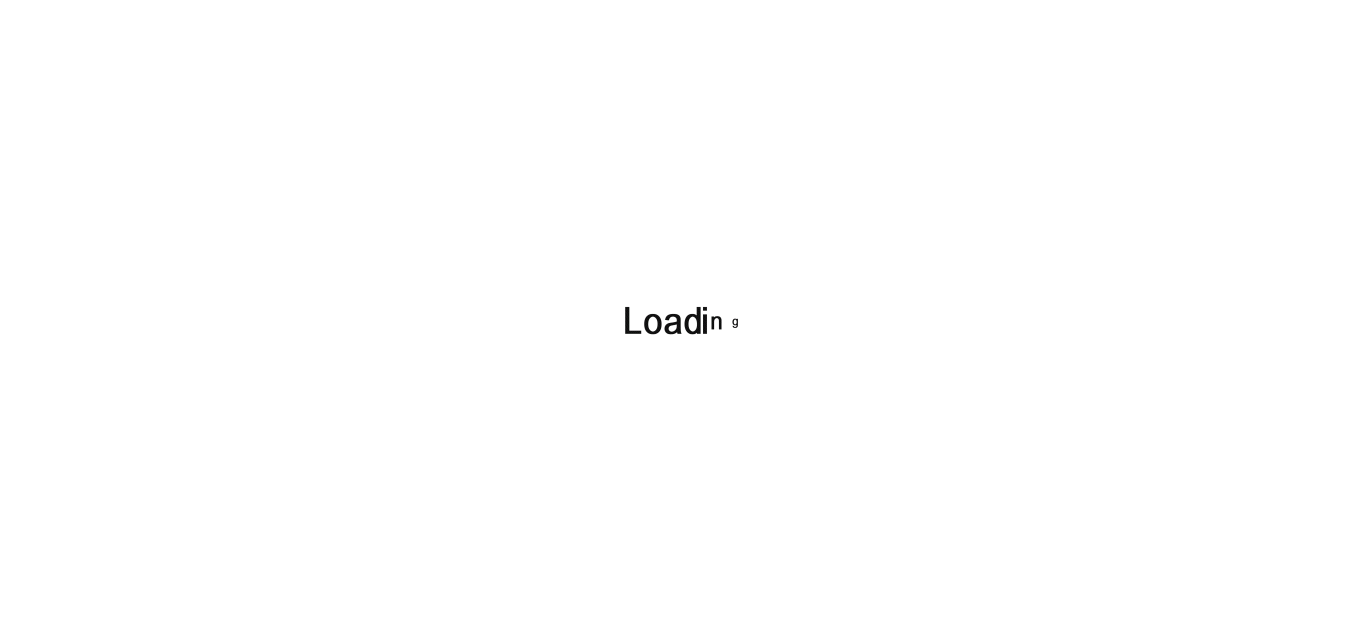 scroll, scrollTop: 0, scrollLeft: 0, axis: both 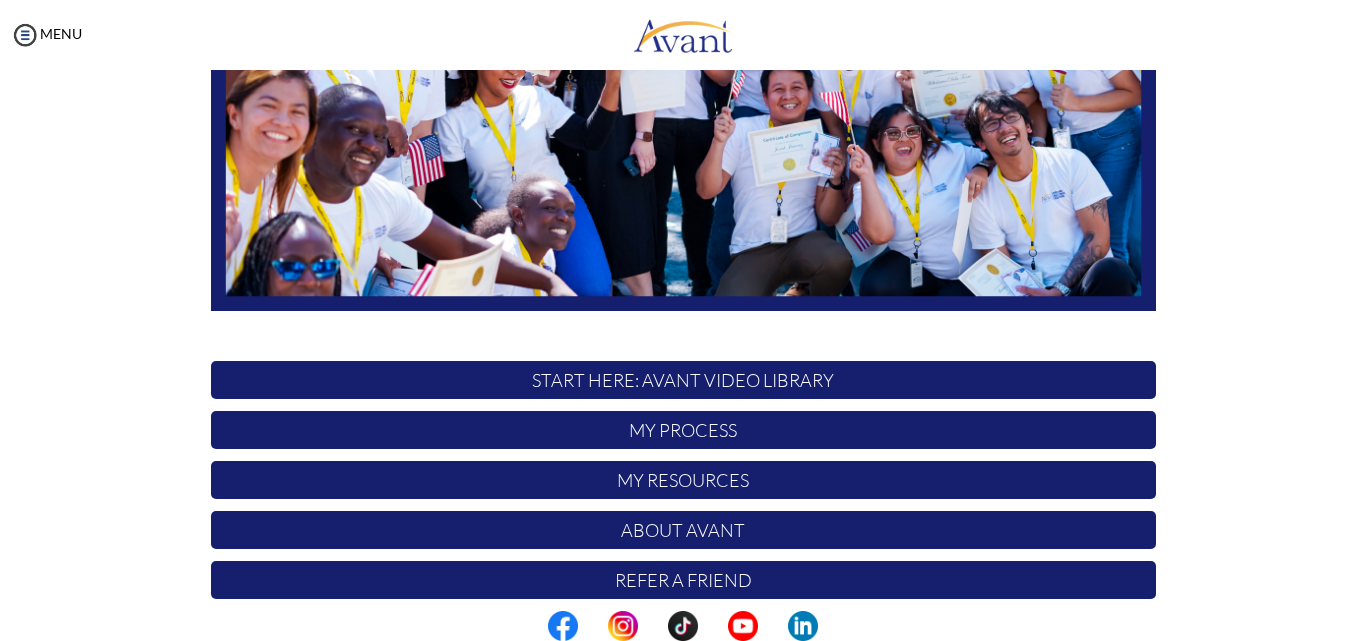 click on "START HERE: Avant Video Library" at bounding box center (683, 380) 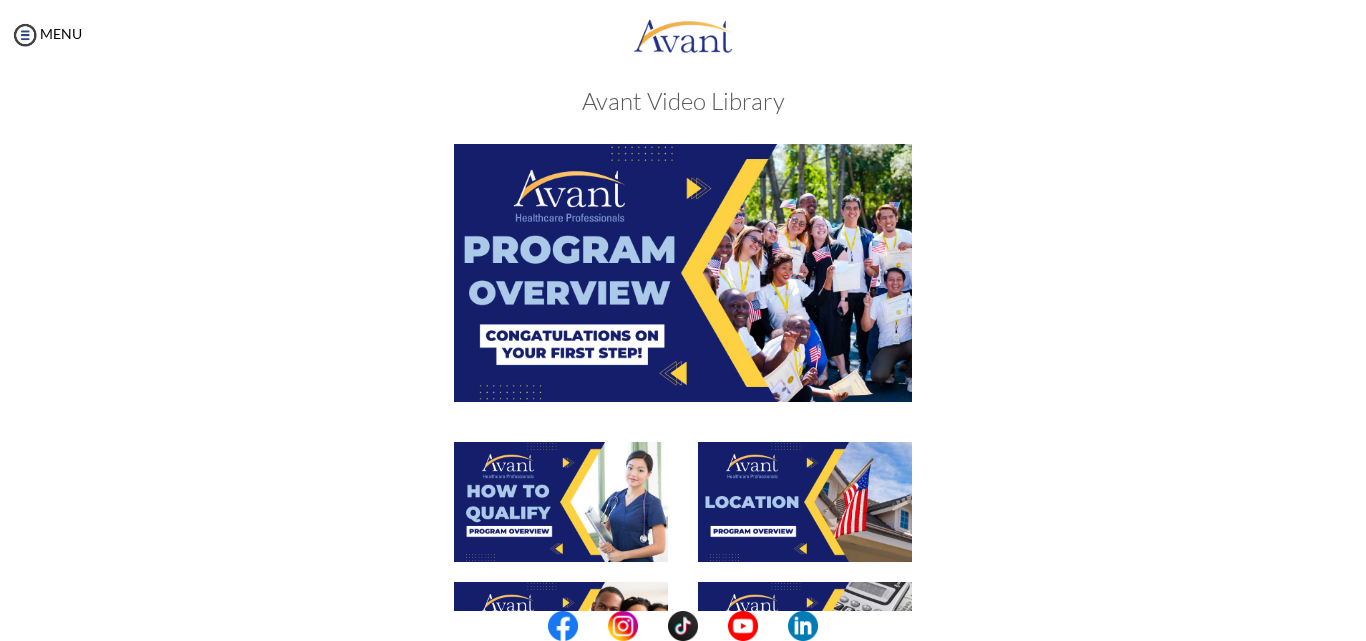 scroll, scrollTop: 0, scrollLeft: 0, axis: both 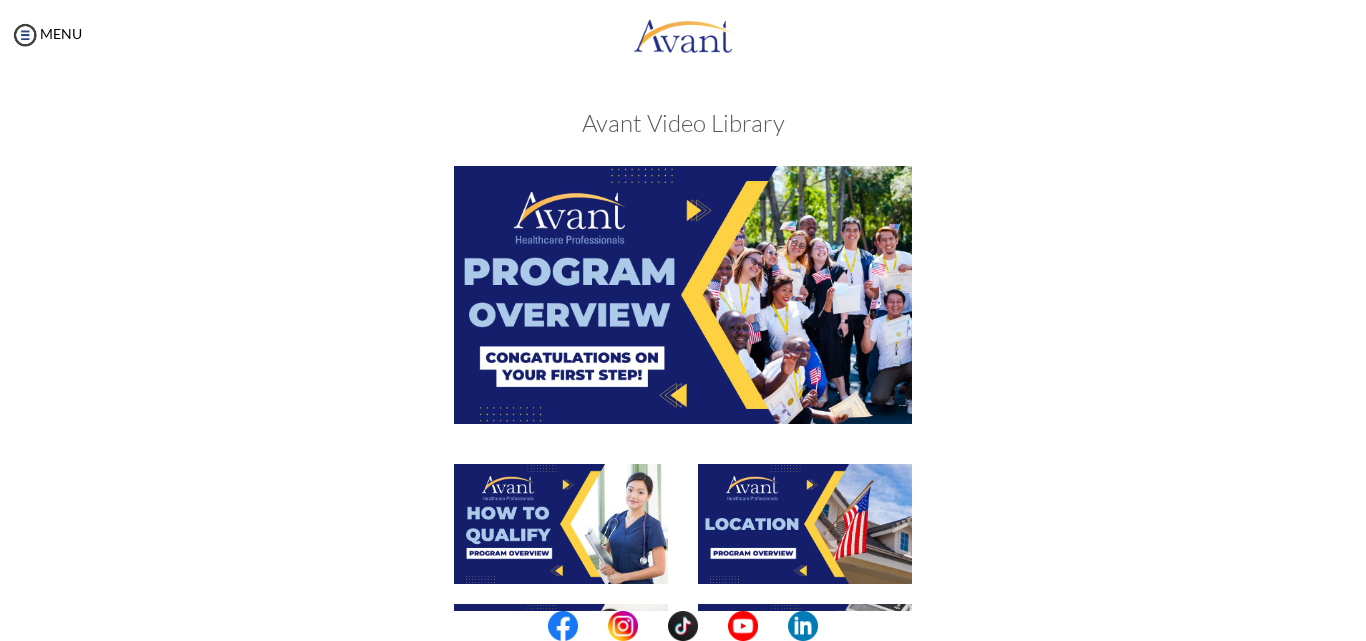click at bounding box center (683, 294) 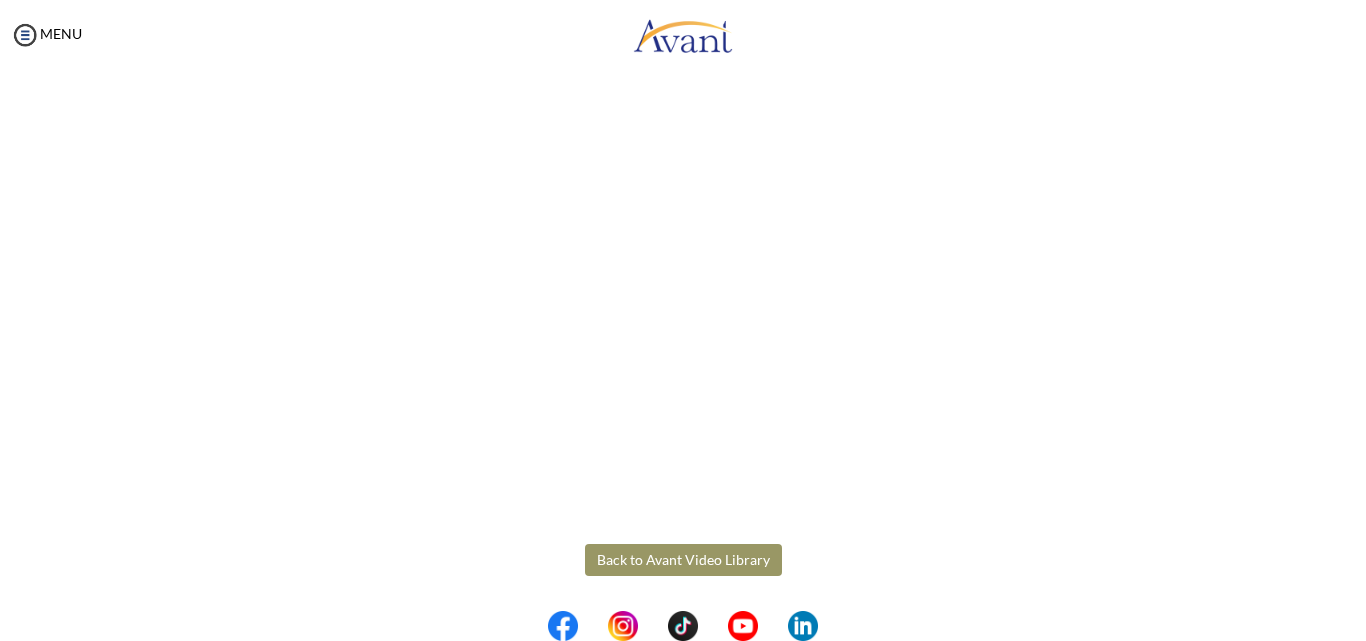 scroll, scrollTop: 343, scrollLeft: 0, axis: vertical 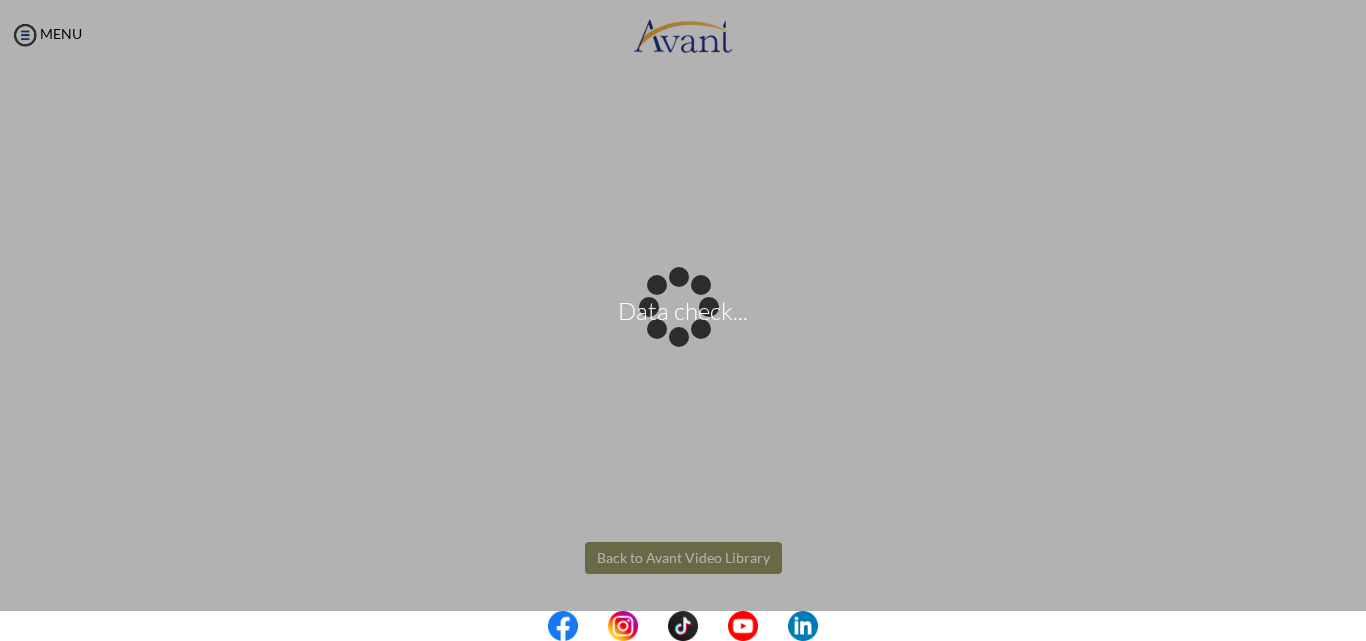 click on "Data check...
Maintenance break. Please come back in 2 hours.
MENU
My Status
What is the next step?
We would like you to watch the introductory video Begin with Avant
We would like you to watch the program video Watch Program Video
We would like you to complete English exam Take Language Test
We would like you to complete clinical assessment Take Clinical Test
We would like you to complete qualification survey Take Qualification Survey
We would like you to watch expectations video Watch Expectations Video
You will be contacted by recruiter to schedule a call.
Your application is being reviewed. Please check your email regularly.
Process Overview
Check off each step as you go to track your progress!" at bounding box center (683, 320) 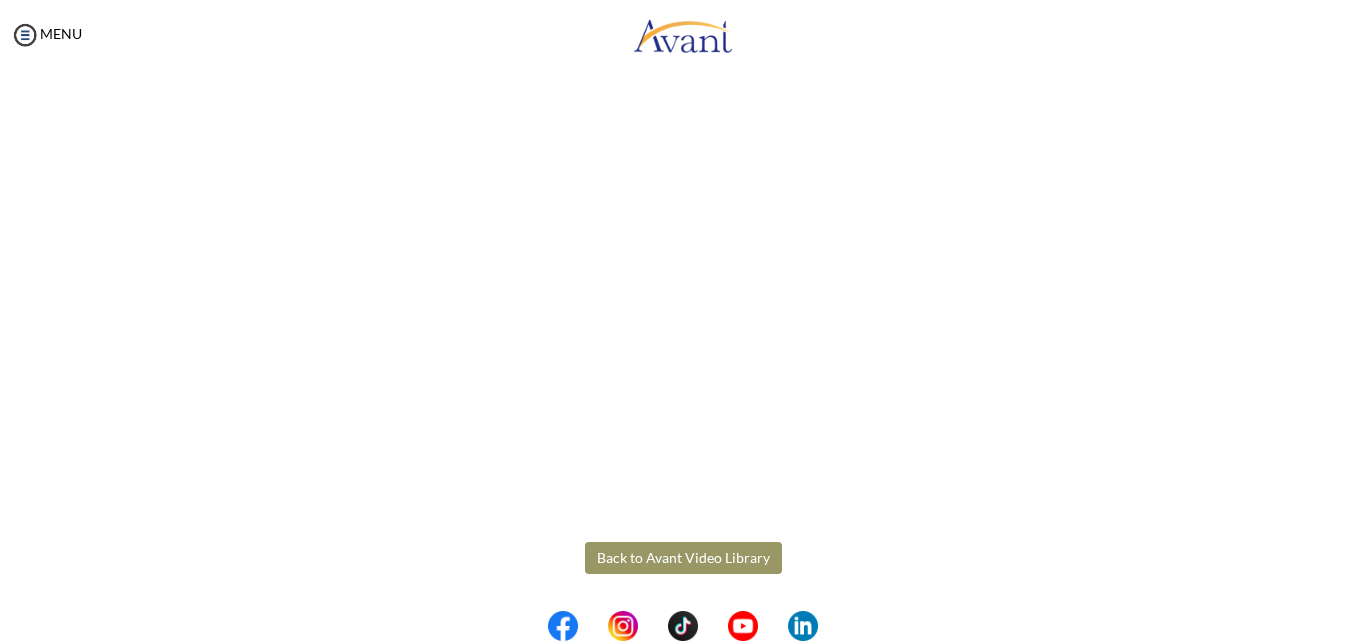 click on "Back to Avant Video Library" at bounding box center (683, 558) 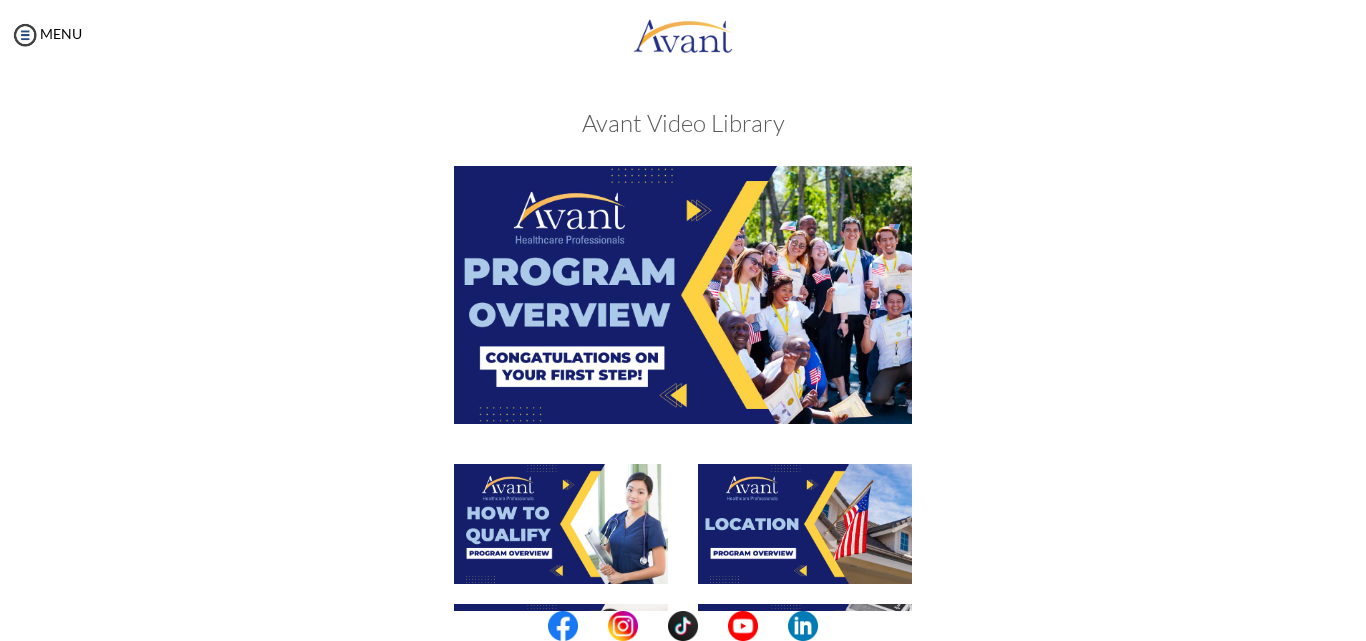 click at bounding box center [561, 524] 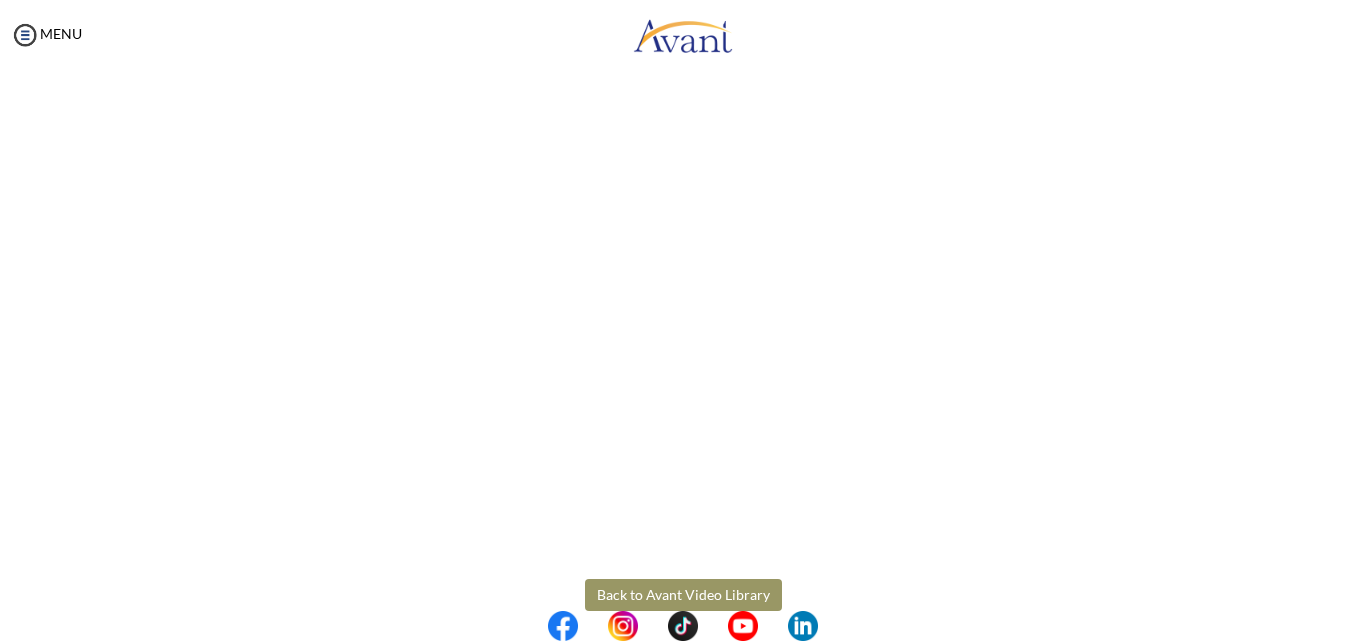 scroll, scrollTop: 343, scrollLeft: 0, axis: vertical 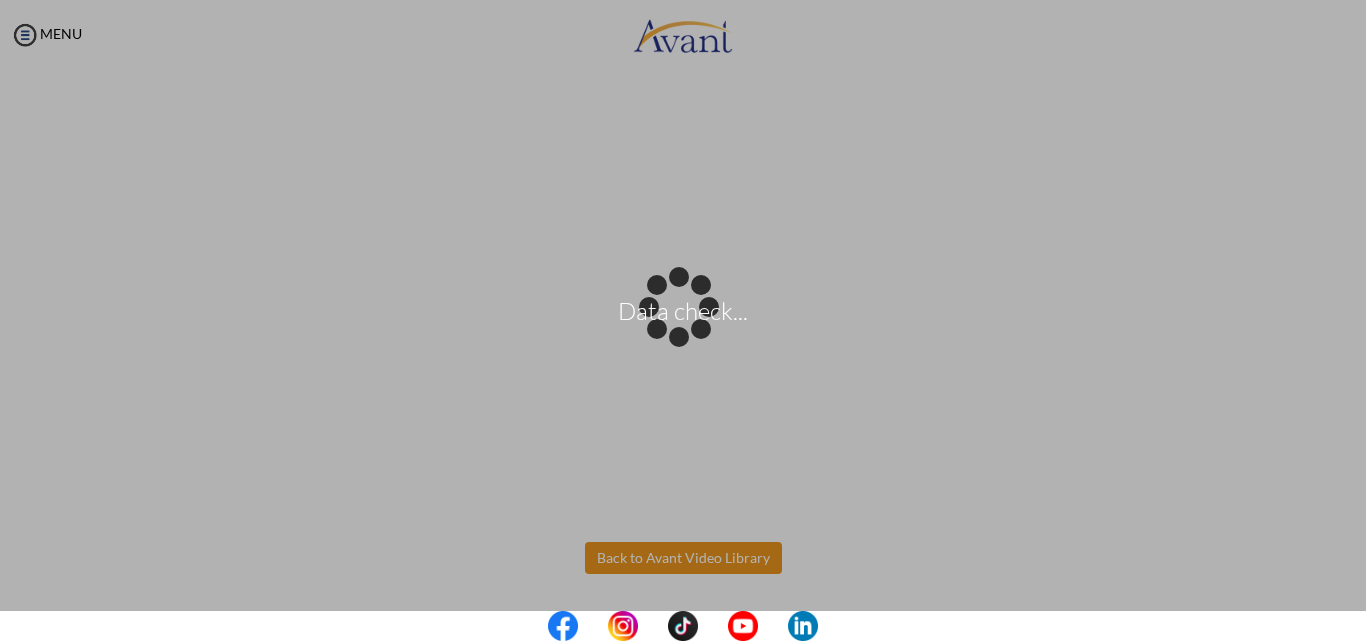 click on "Data check...
Maintenance break. Please come back in 2 hours.
MENU
My Status
What is the next step?
We would like you to watch the introductory video Begin with Avant
We would like you to watch the program video Watch Program Video
We would like you to complete English exam Take Language Test
We would like you to complete clinical assessment Take Clinical Test
We would like you to complete qualification survey Take Qualification Survey
We would like you to watch expectations video Watch Expectations Video
You will be contacted by recruiter to schedule a call.
Your application is being reviewed. Please check your email regularly.
Process Overview
Check off each step as you go to track your progress!" at bounding box center [683, 320] 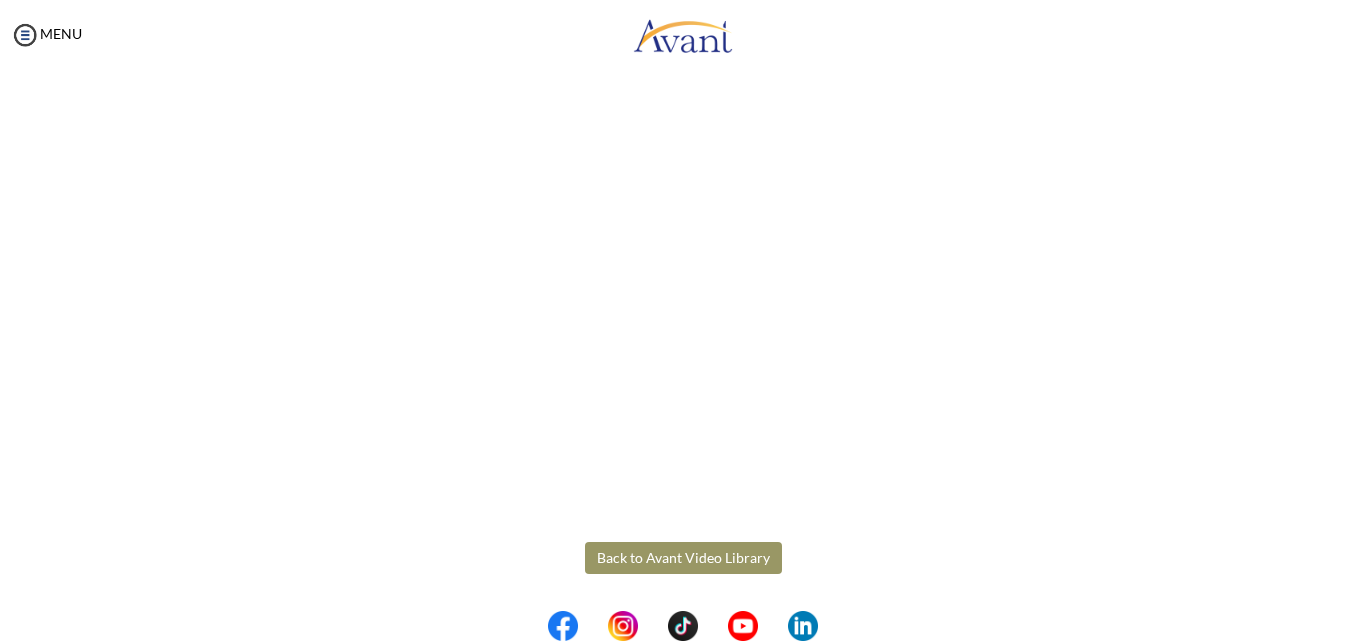 click on "Back to Avant Video Library" at bounding box center (683, 558) 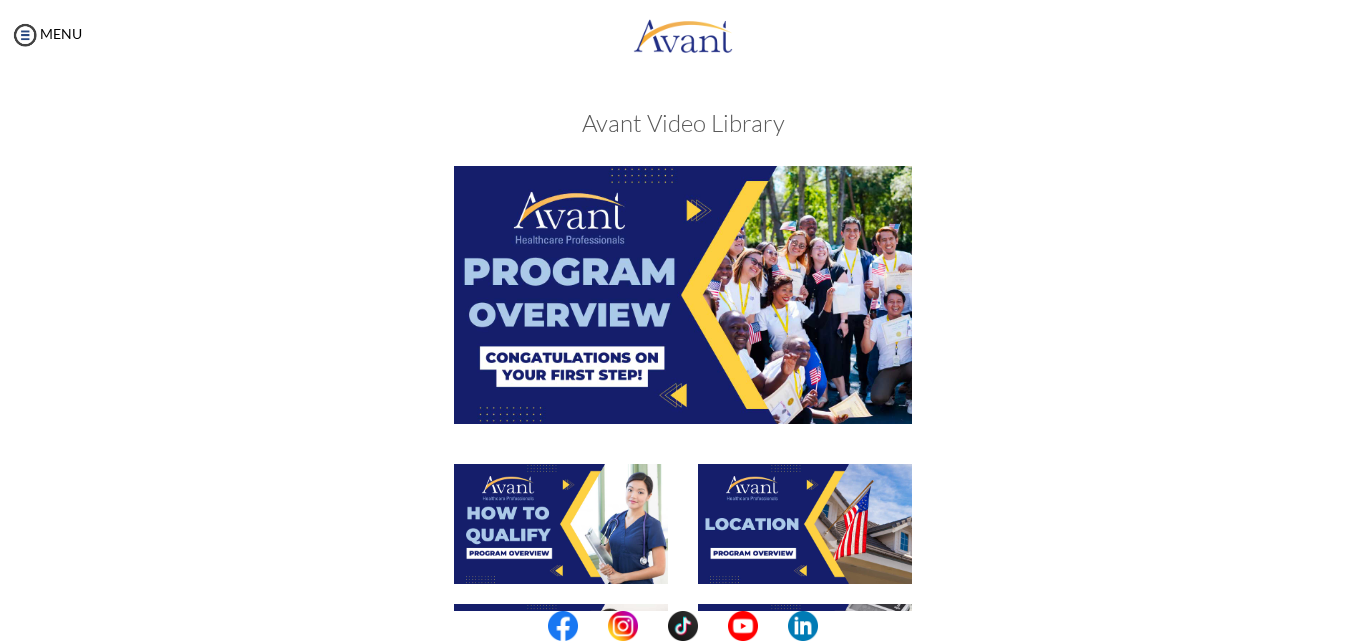 click at bounding box center (805, 524) 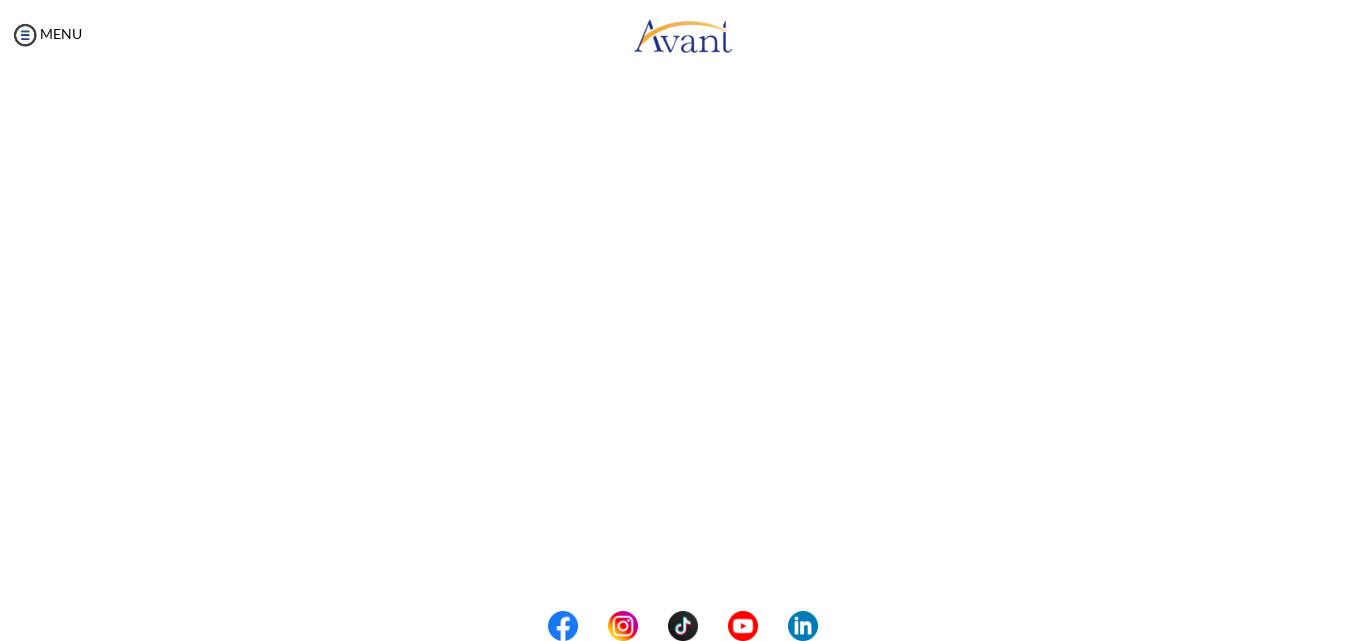 scroll, scrollTop: 343, scrollLeft: 0, axis: vertical 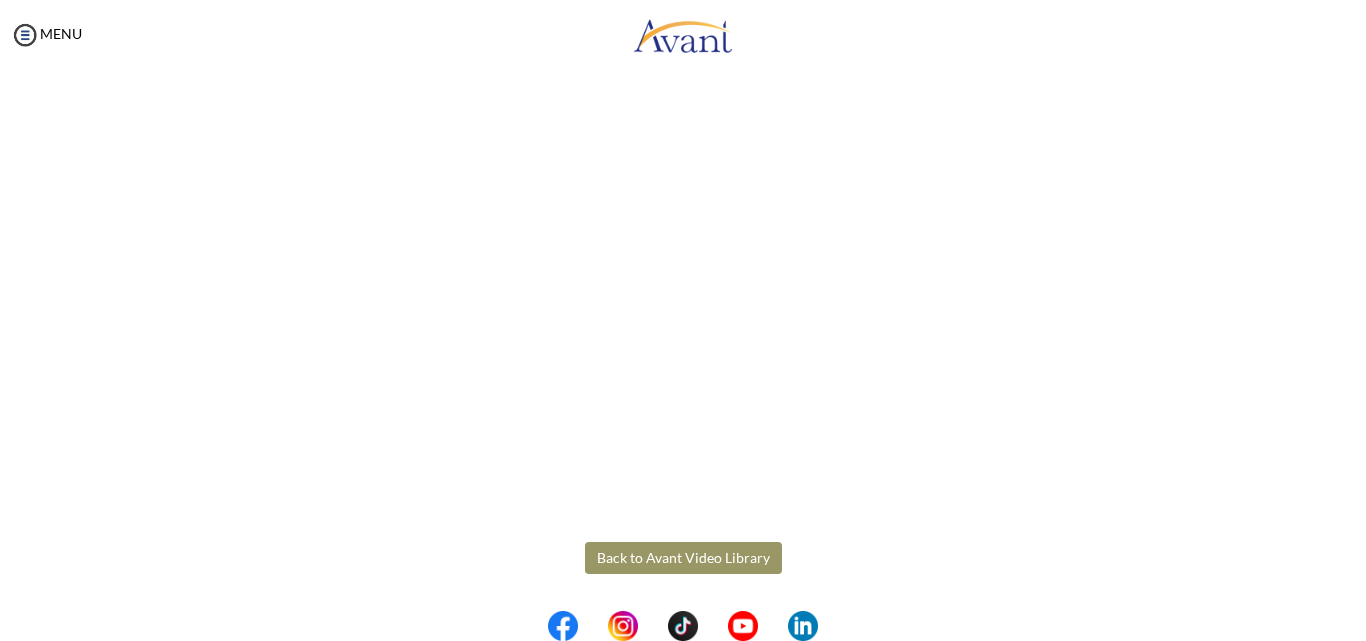 click on "Maintenance break. Please come back in 2 hours.
MENU
My Status
What is the next step?
We would like you to watch the introductory video Begin with Avant
We would like you to watch the program video Watch Program Video
We would like you to complete English exam Take Language Test
We would like you to complete clinical assessment Take Clinical Test
We would like you to complete qualification survey Take Qualification Survey
We would like you to watch expectations video Watch Expectations Video
You will be contacted by recruiter to schedule a call.
Your application is being reviewed. Please check your email regularly.
Process Overview
Check off each step as you go to track your progress!
1" at bounding box center (683, 320) 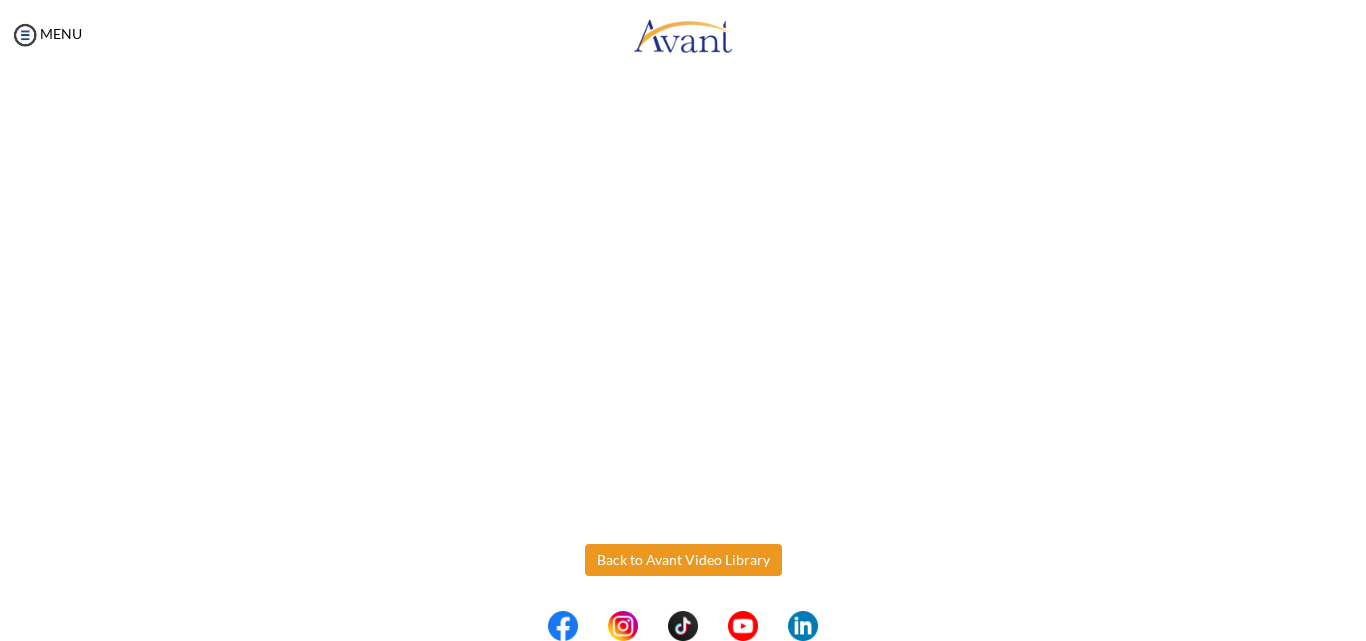 scroll, scrollTop: 343, scrollLeft: 0, axis: vertical 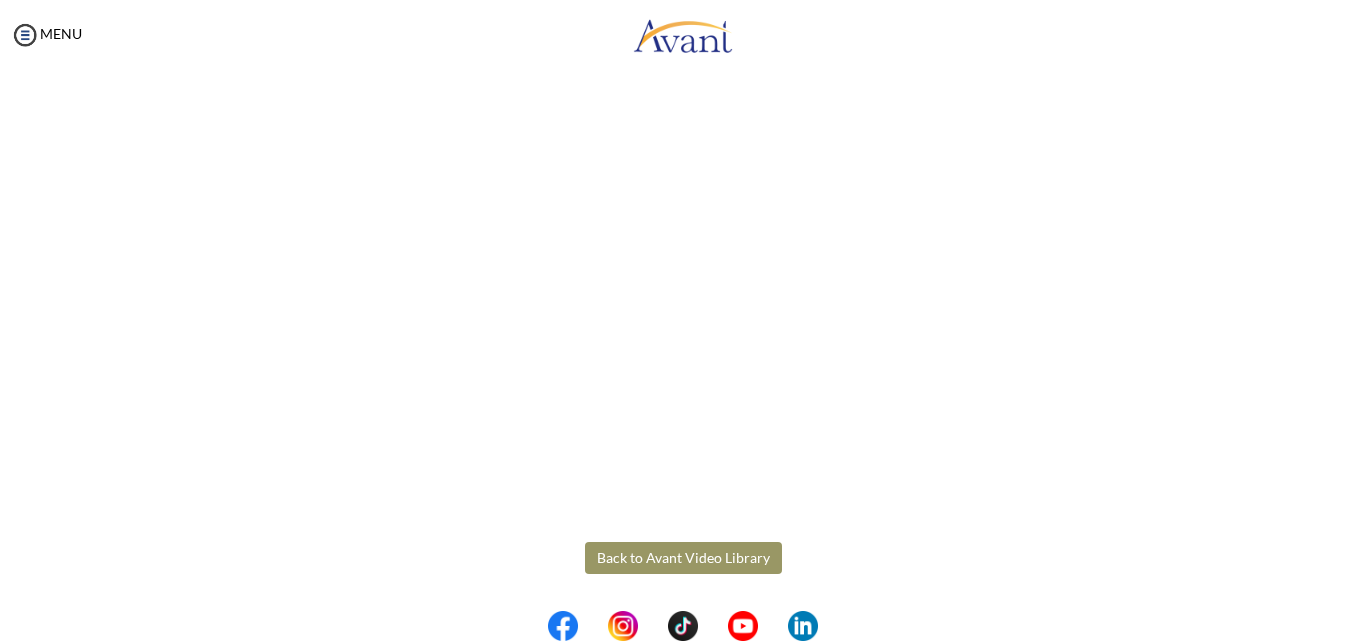 click on "Back to Avant Video Library" at bounding box center [683, 558] 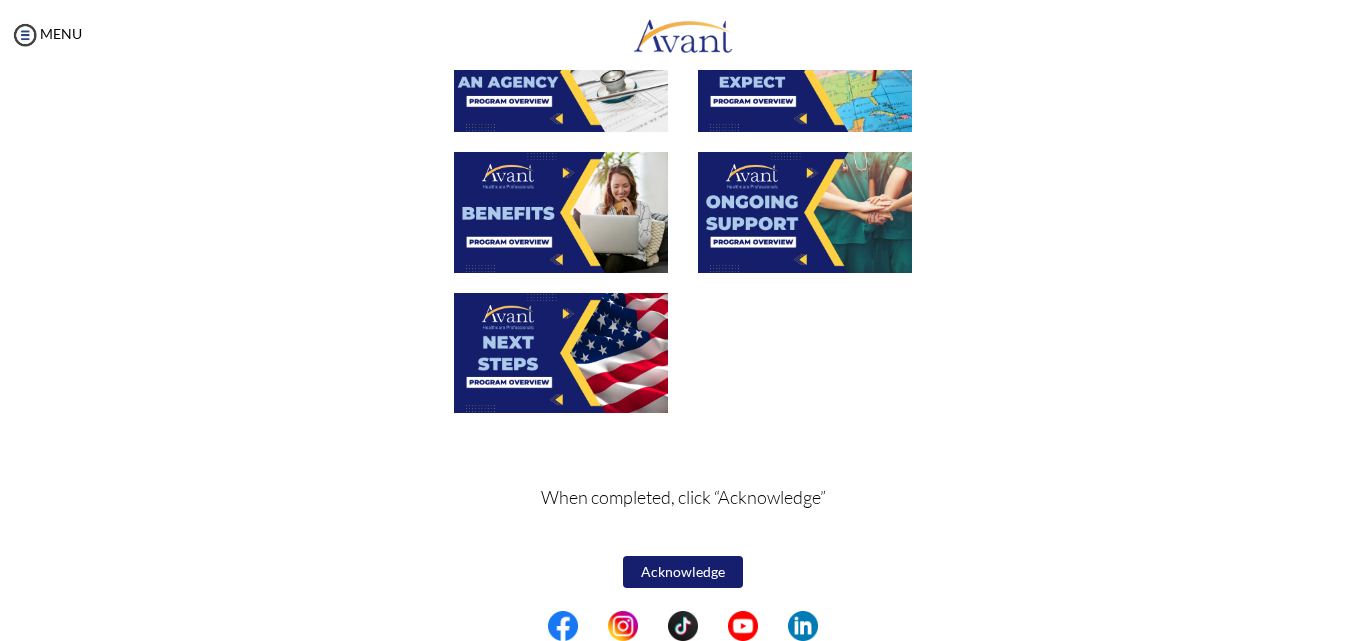 scroll, scrollTop: 734, scrollLeft: 0, axis: vertical 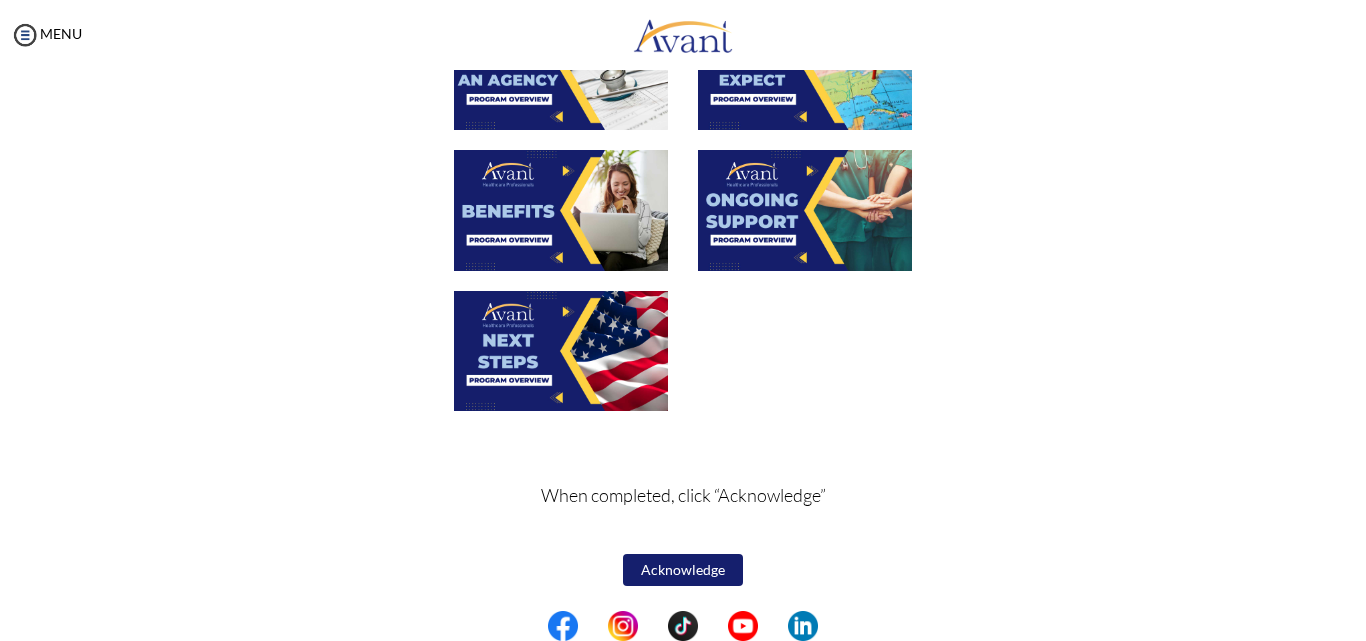 click on "Acknowledge" at bounding box center (683, 570) 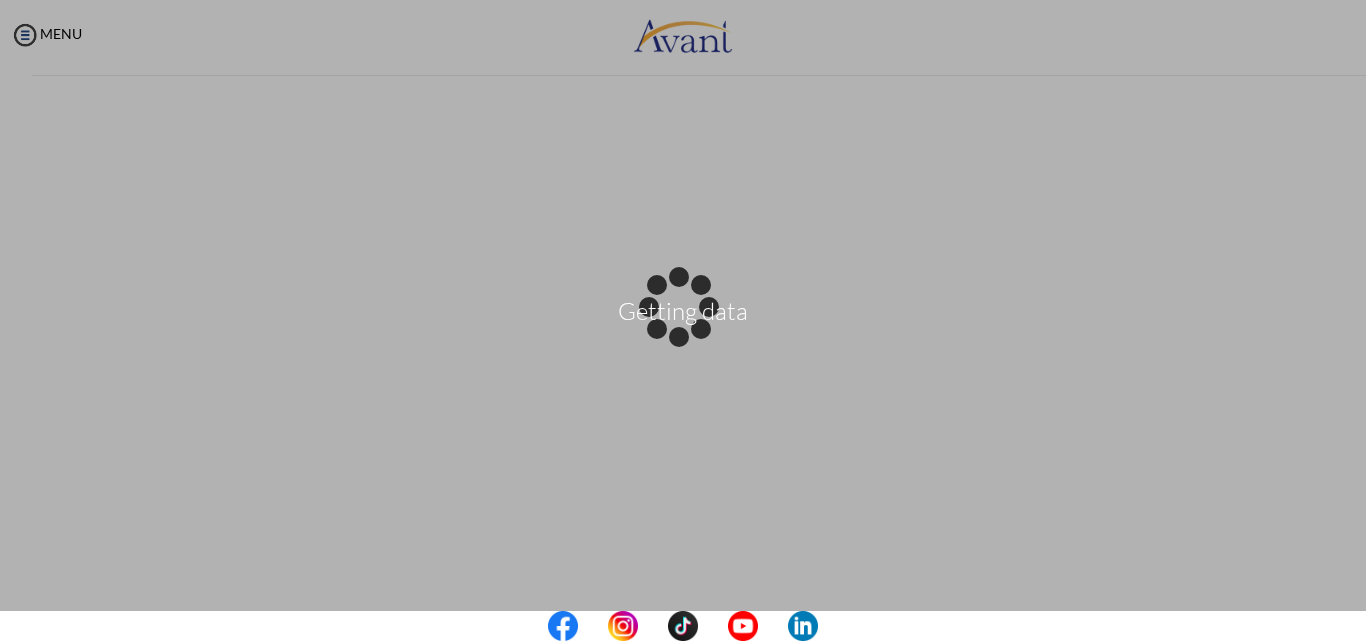scroll, scrollTop: 0, scrollLeft: 0, axis: both 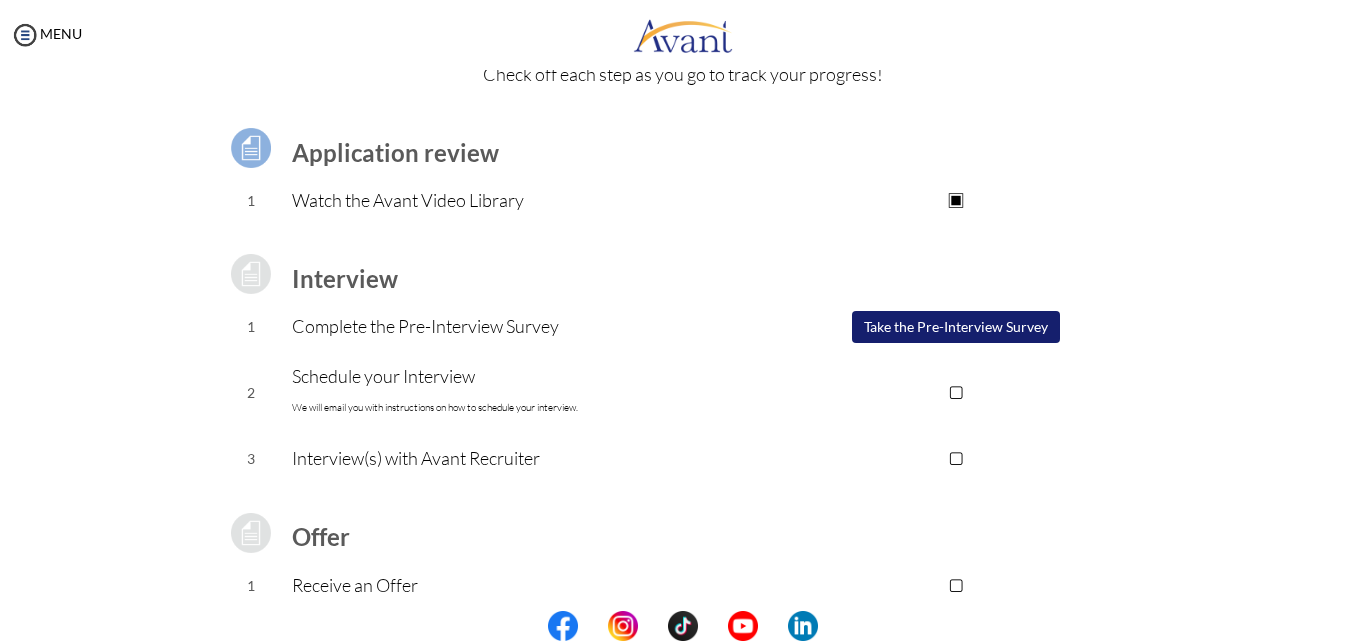 click on "Take the Pre-Interview Survey" at bounding box center (956, 327) 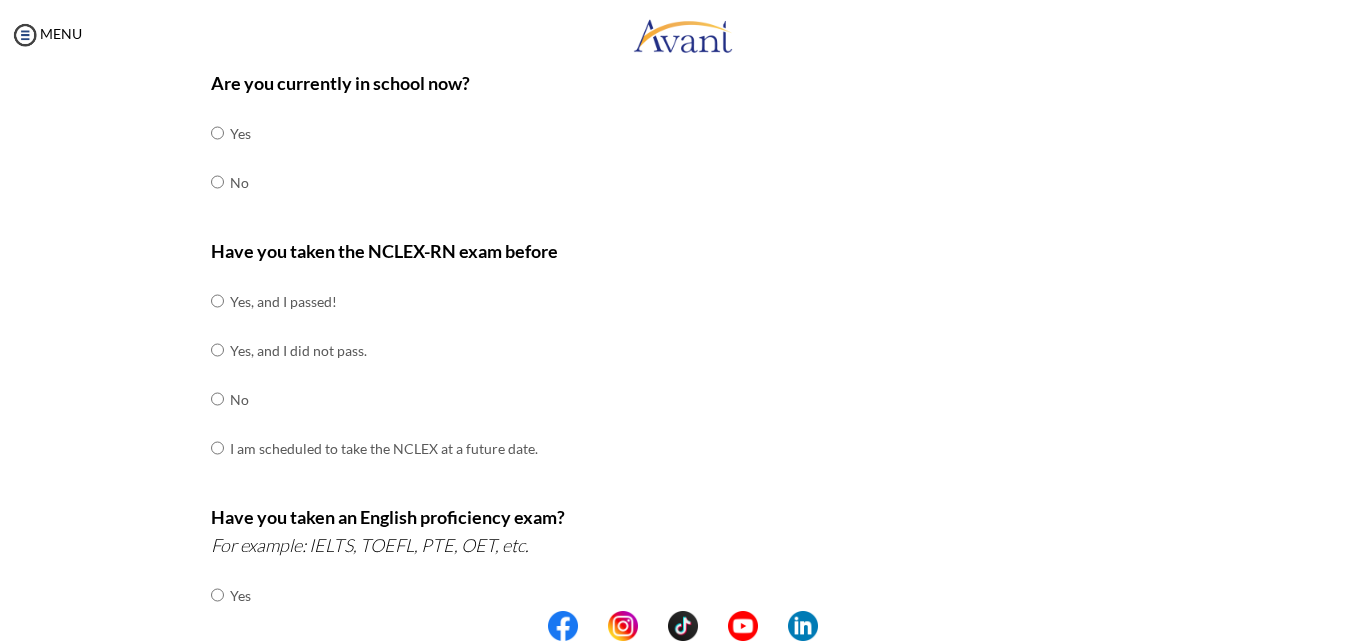scroll, scrollTop: 0, scrollLeft: 0, axis: both 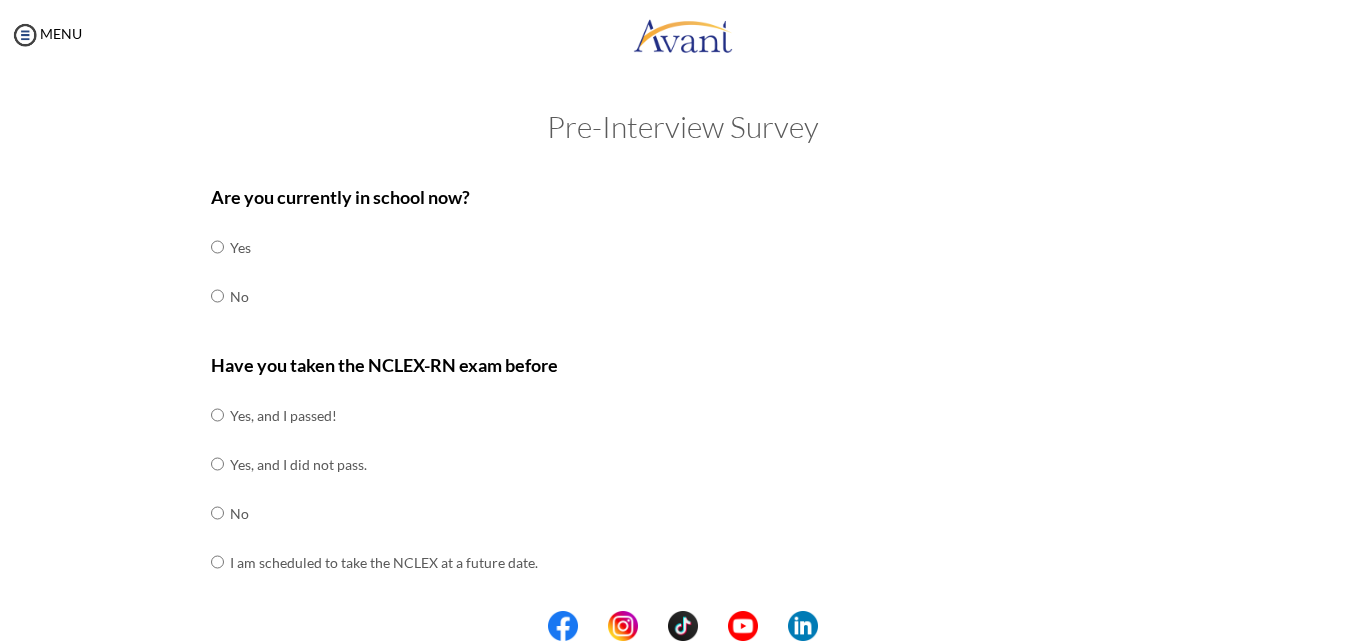 click at bounding box center [227, 296] 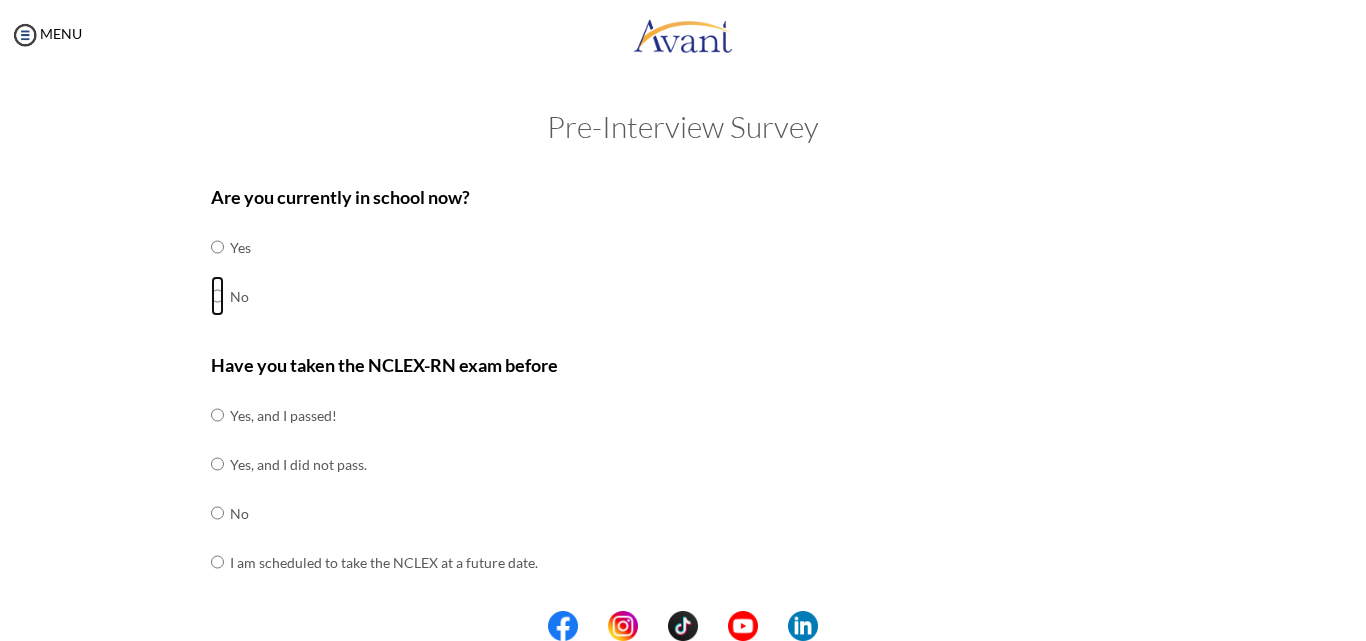 click at bounding box center (217, 247) 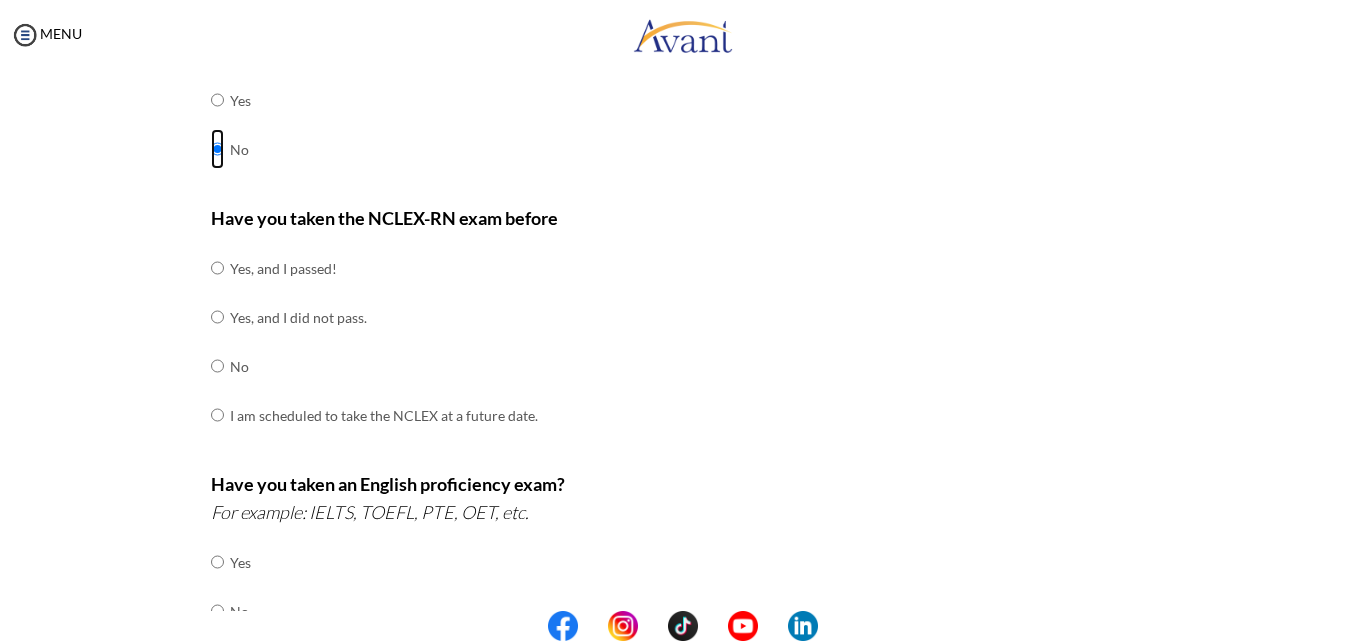 scroll, scrollTop: 200, scrollLeft: 0, axis: vertical 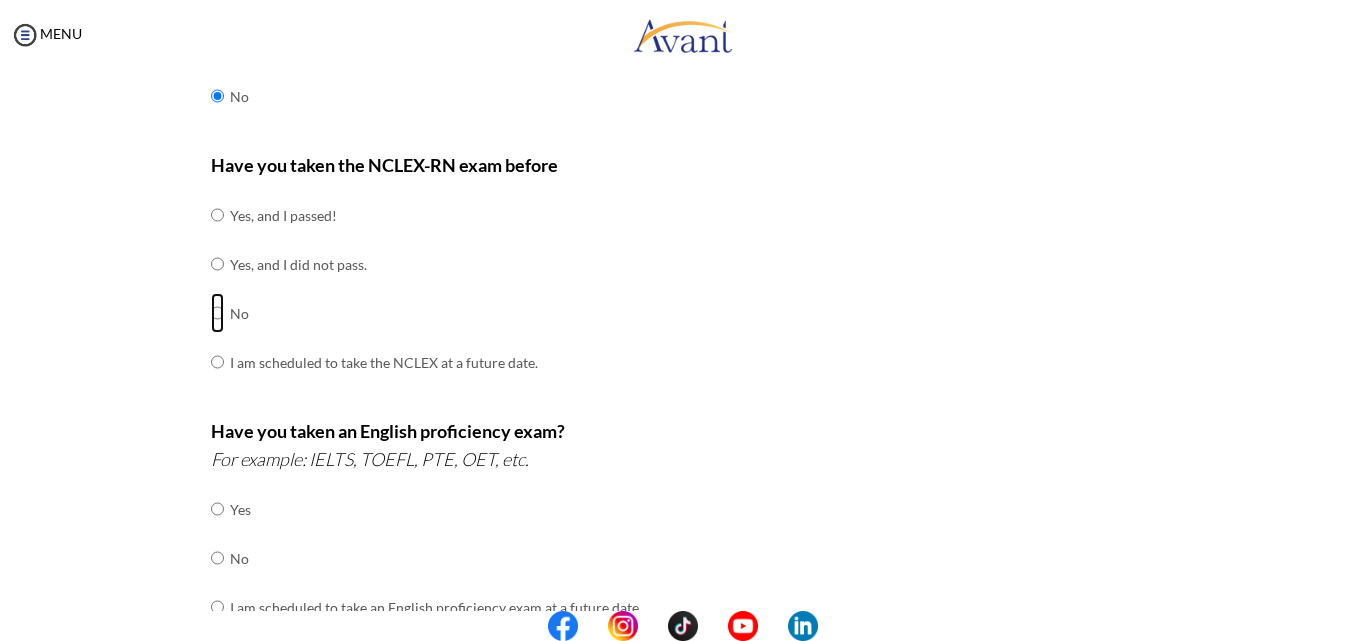 click at bounding box center (217, 215) 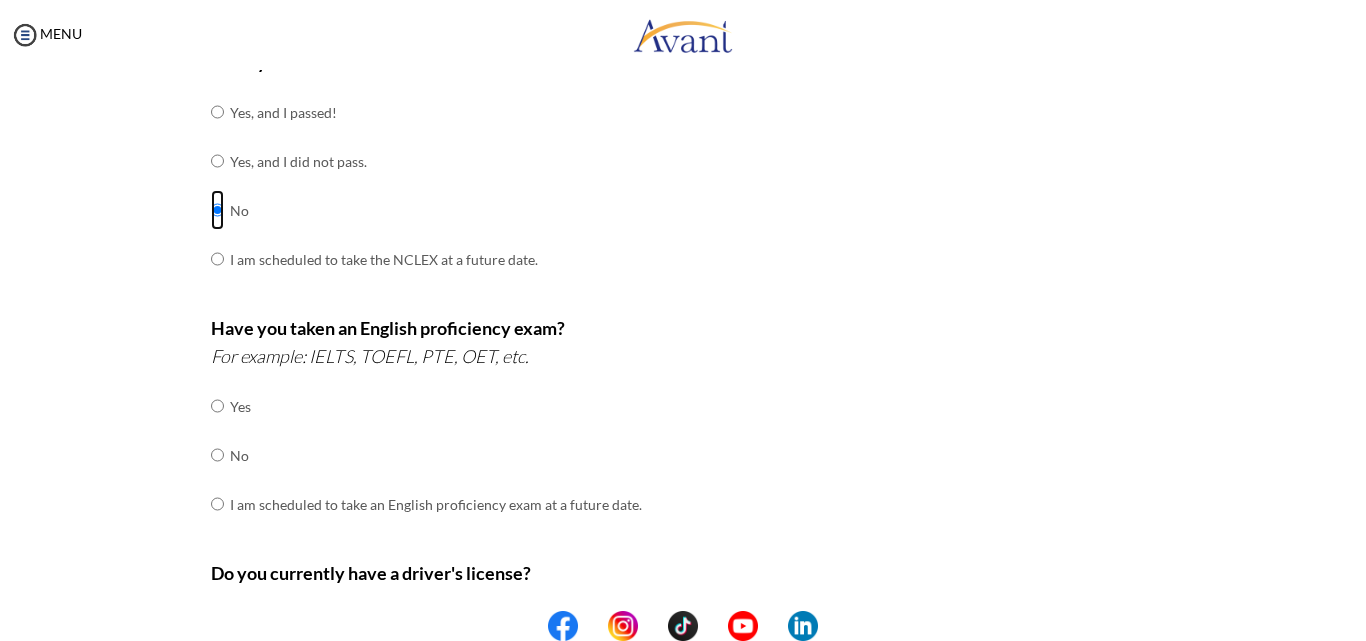 scroll, scrollTop: 300, scrollLeft: 0, axis: vertical 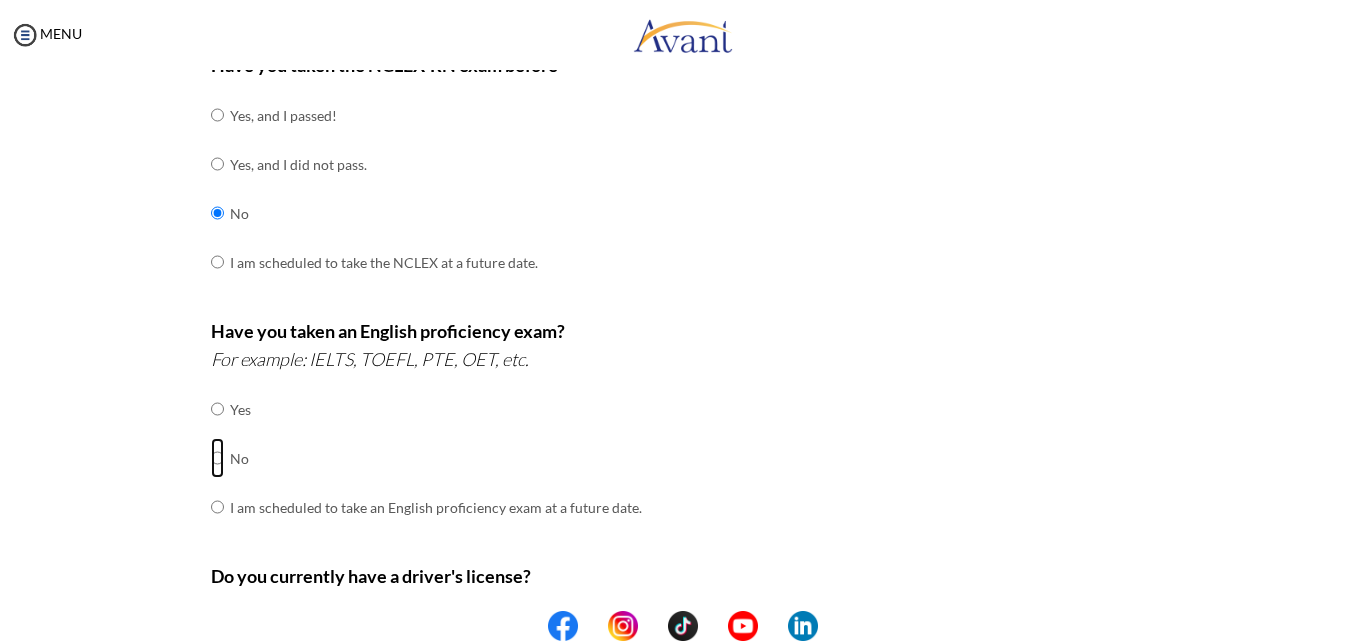 click at bounding box center [217, 409] 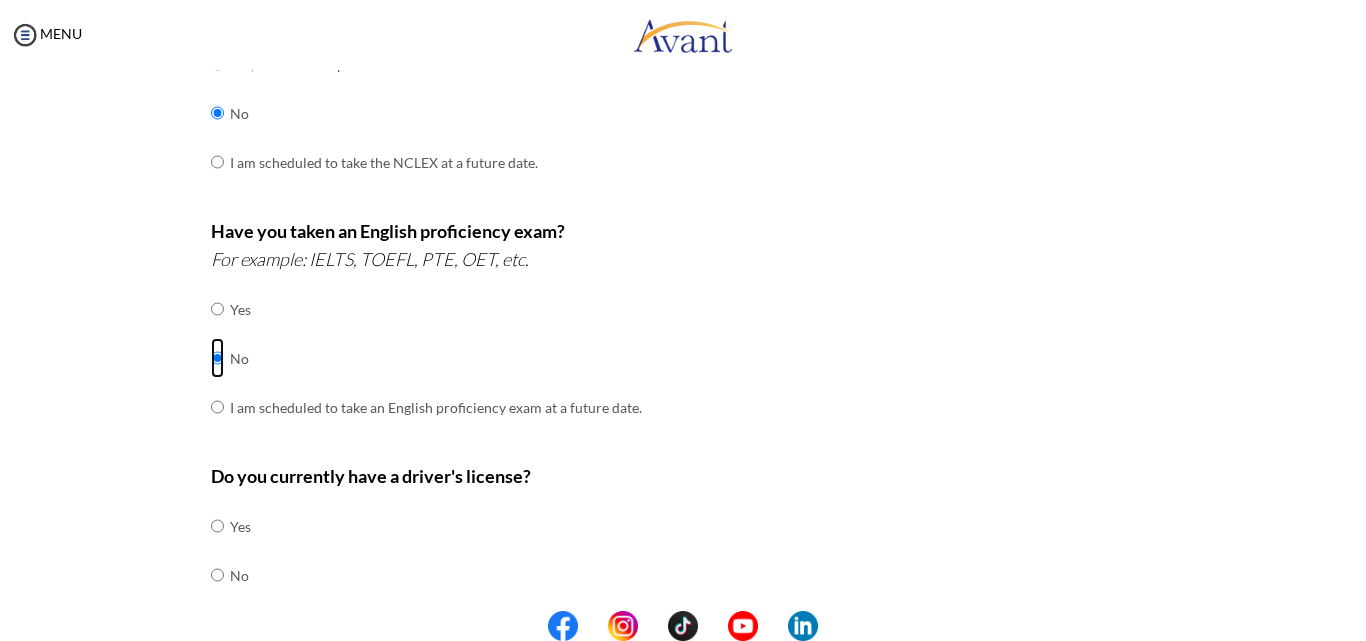 scroll, scrollTop: 500, scrollLeft: 0, axis: vertical 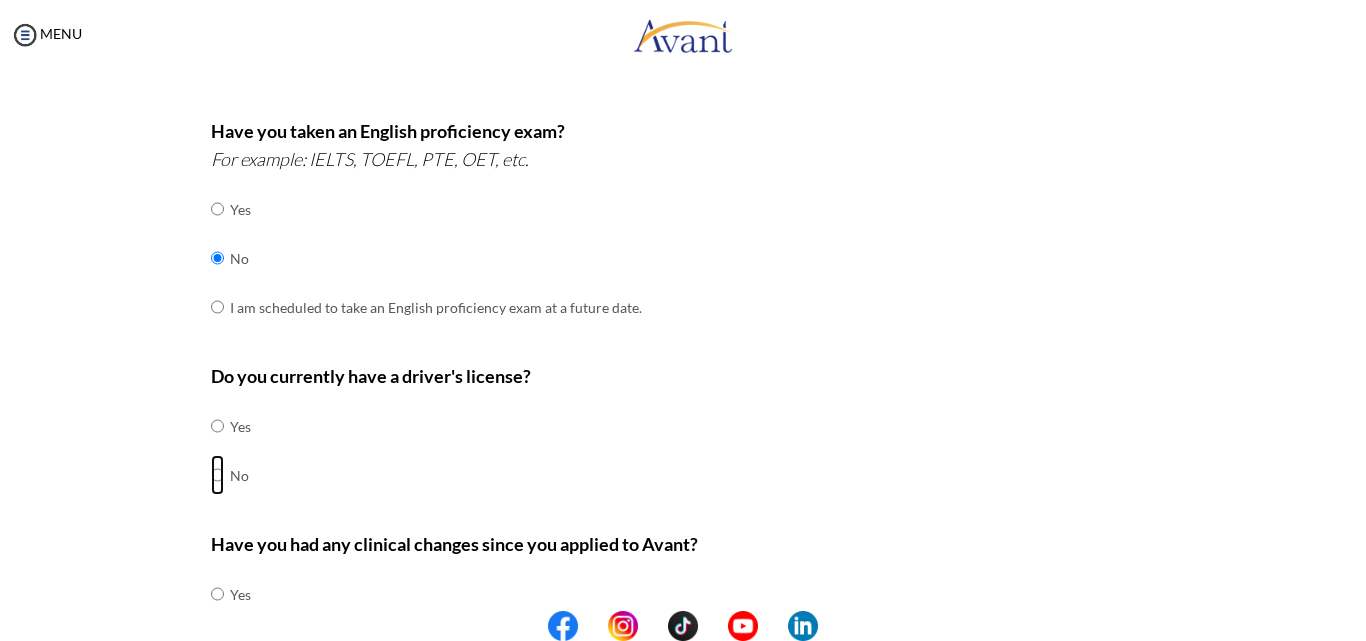 click at bounding box center [217, 426] 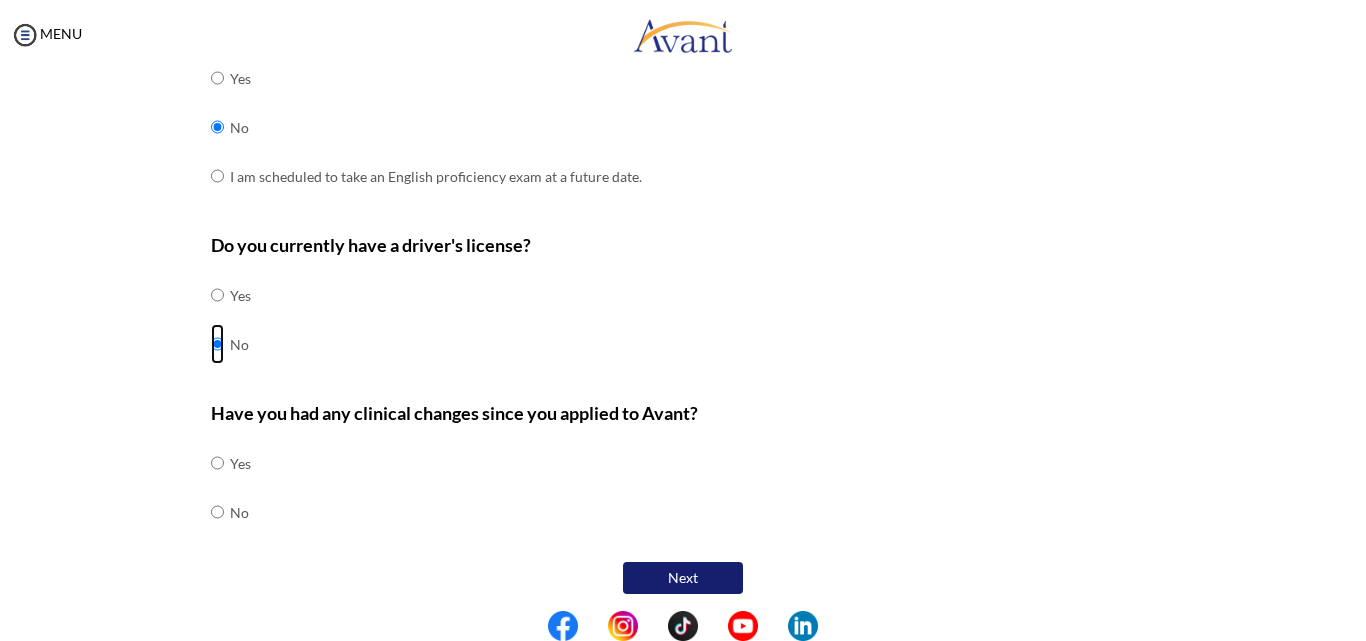 scroll, scrollTop: 639, scrollLeft: 0, axis: vertical 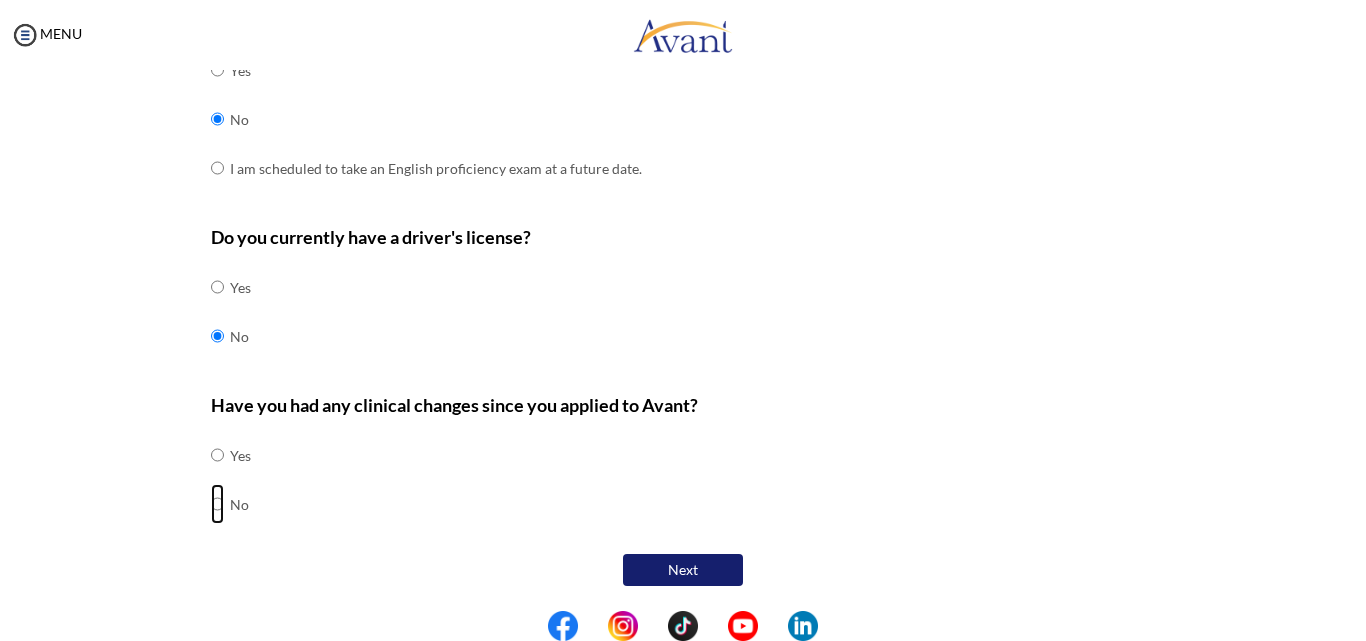drag, startPoint x: 213, startPoint y: 503, endPoint x: 232, endPoint y: 514, distance: 21.954498 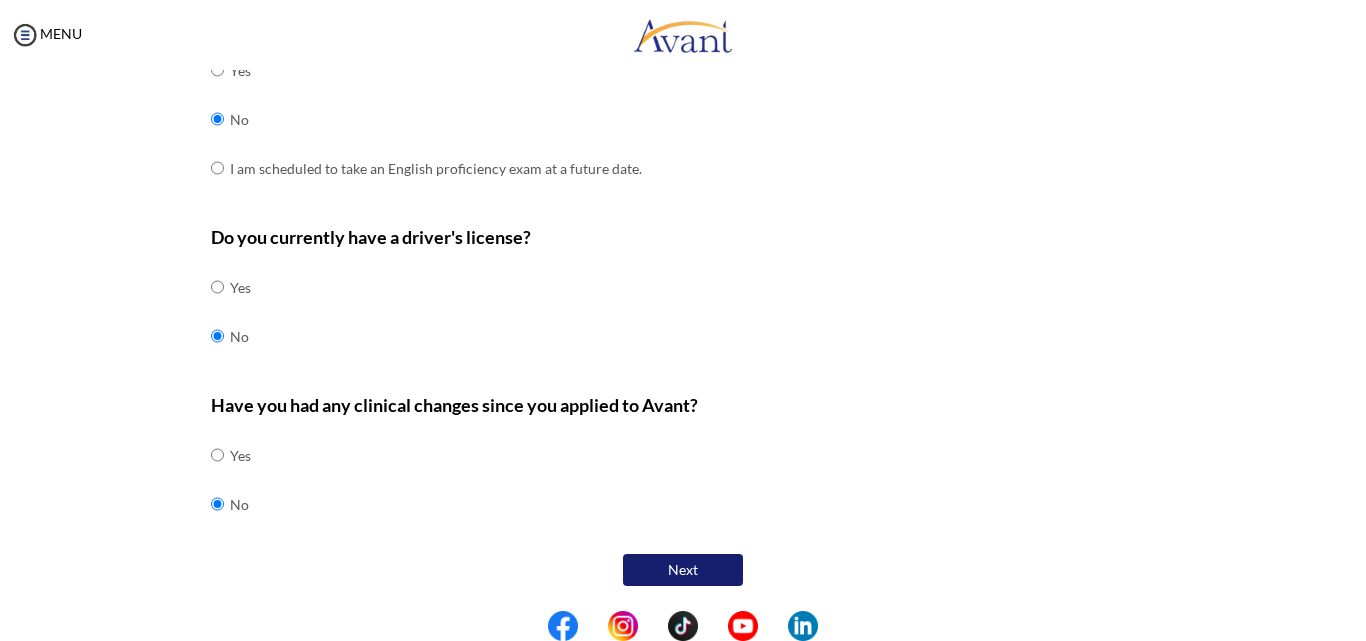 click on "Next" at bounding box center (683, 570) 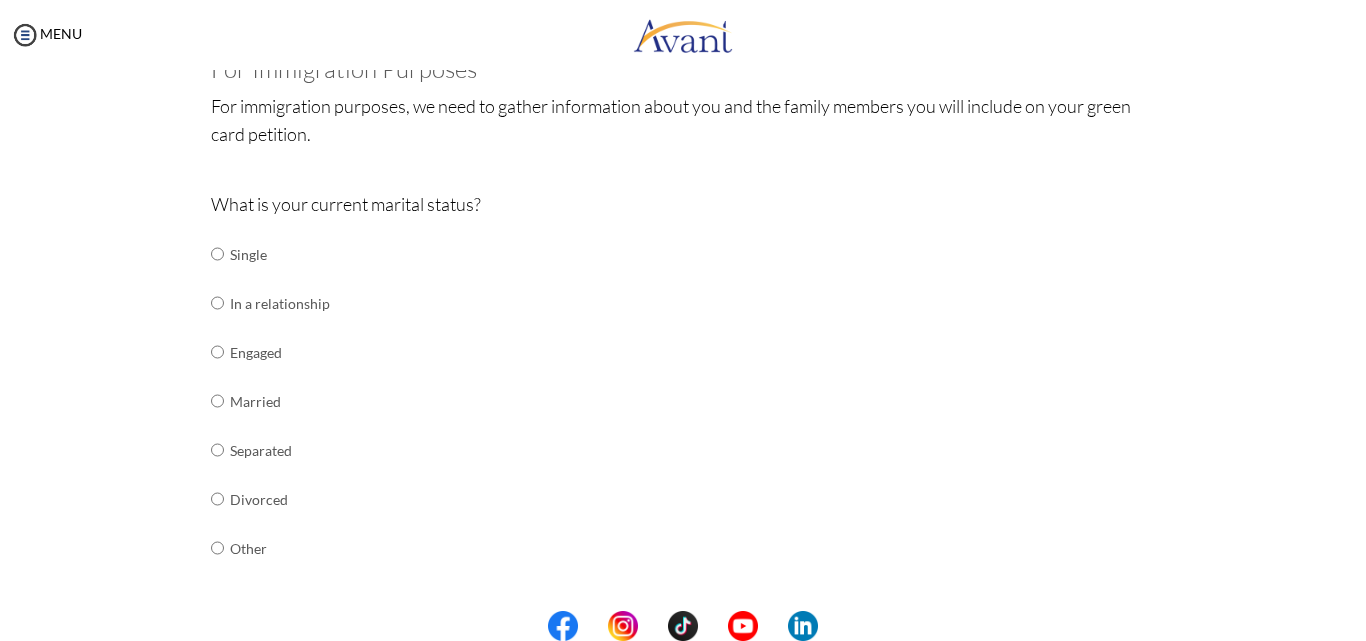 scroll, scrollTop: 140, scrollLeft: 0, axis: vertical 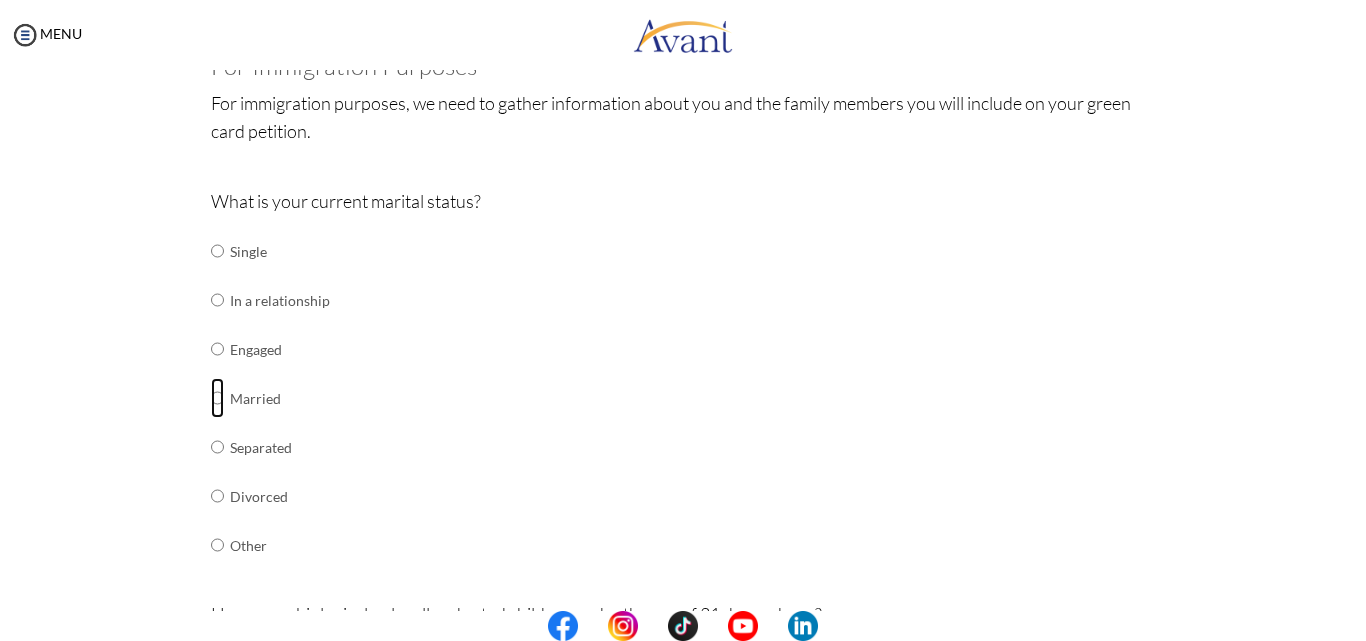 click at bounding box center [217, 251] 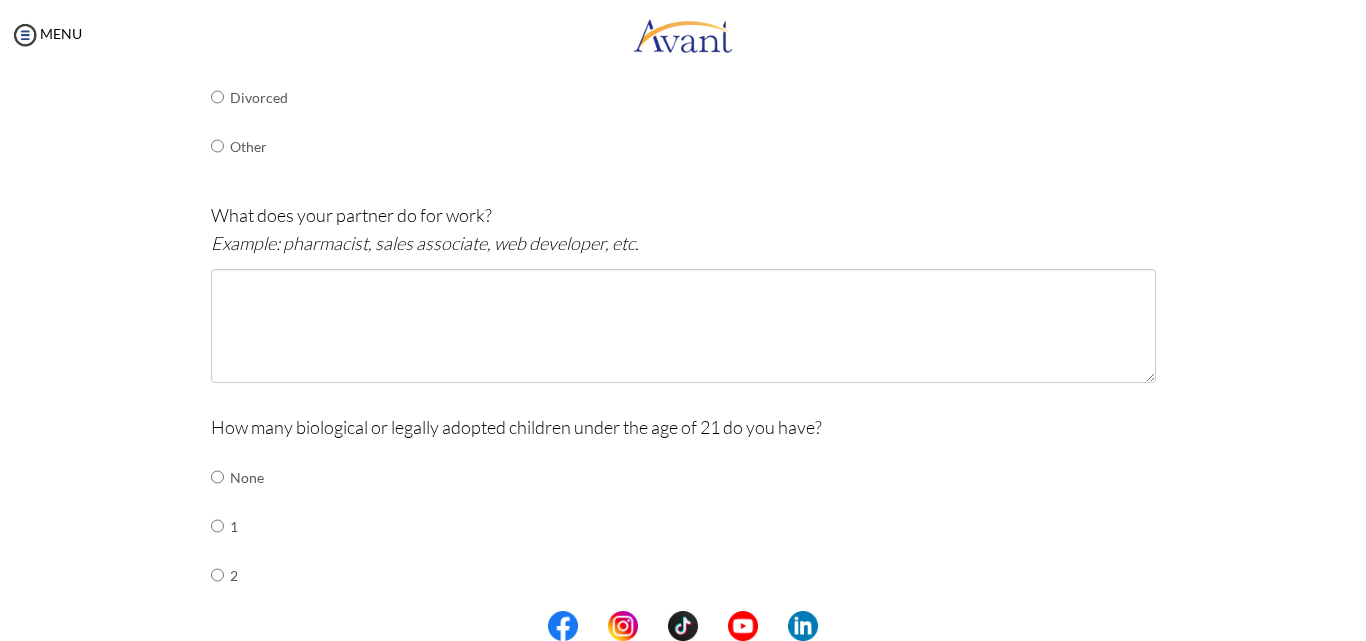 scroll, scrollTop: 540, scrollLeft: 0, axis: vertical 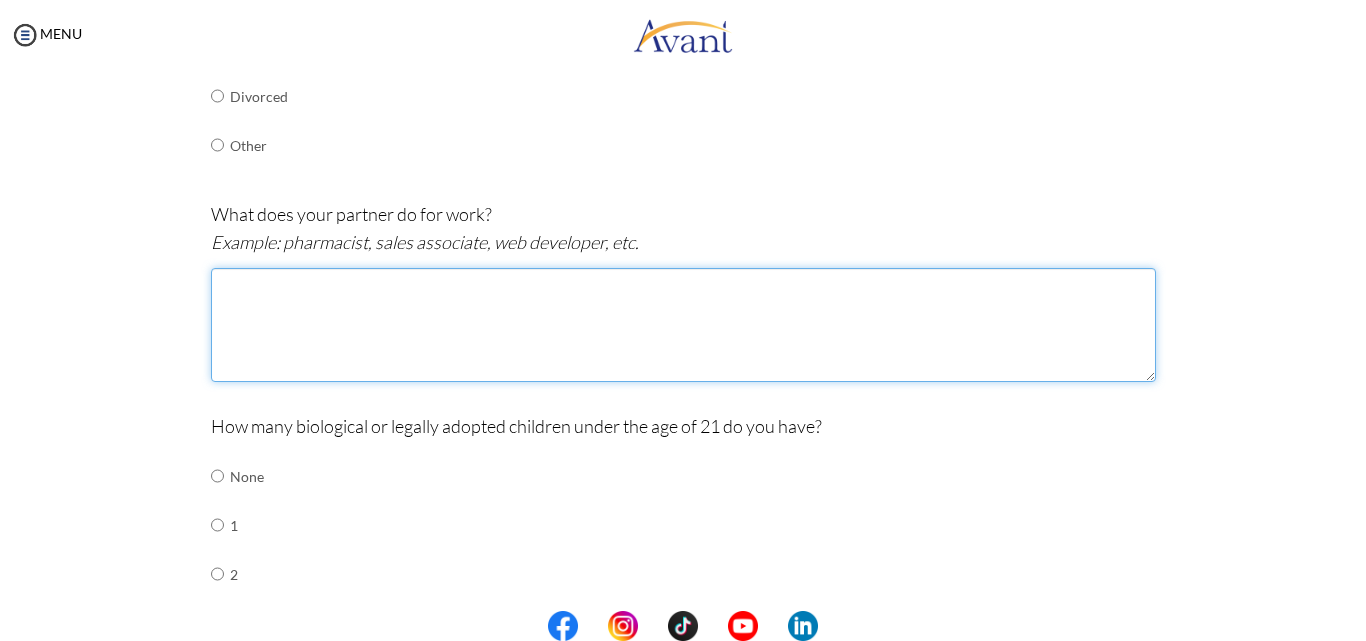 click at bounding box center (683, 325) 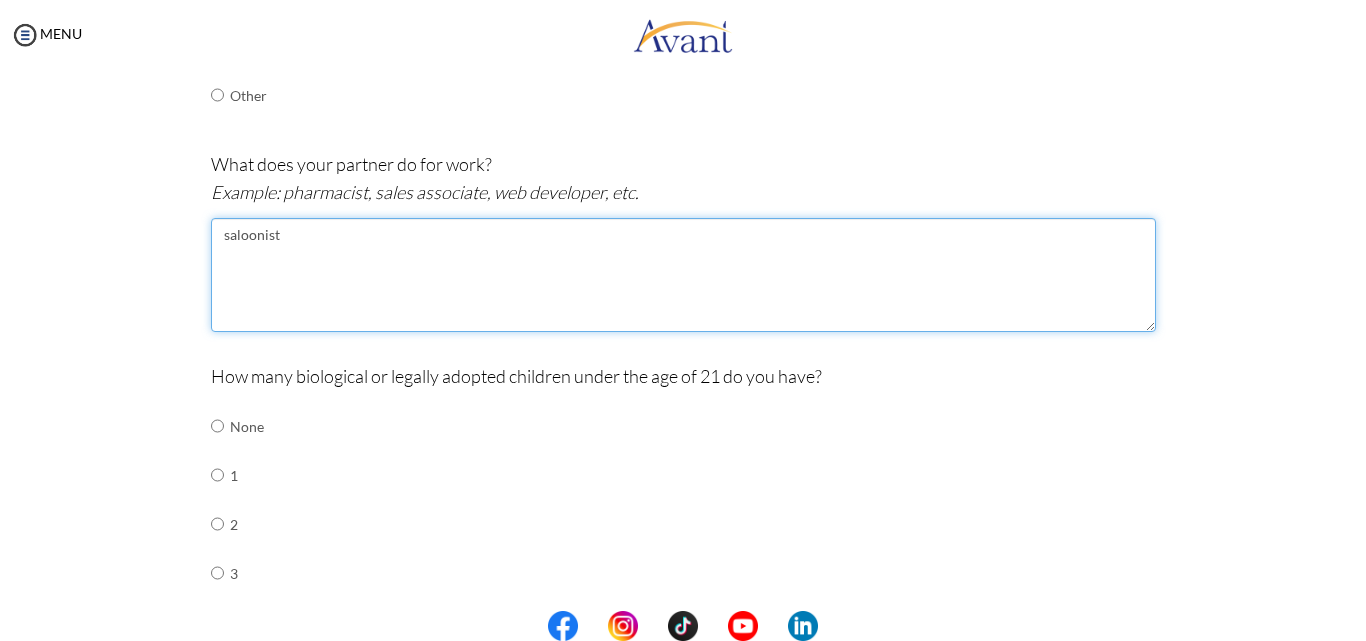 scroll, scrollTop: 640, scrollLeft: 0, axis: vertical 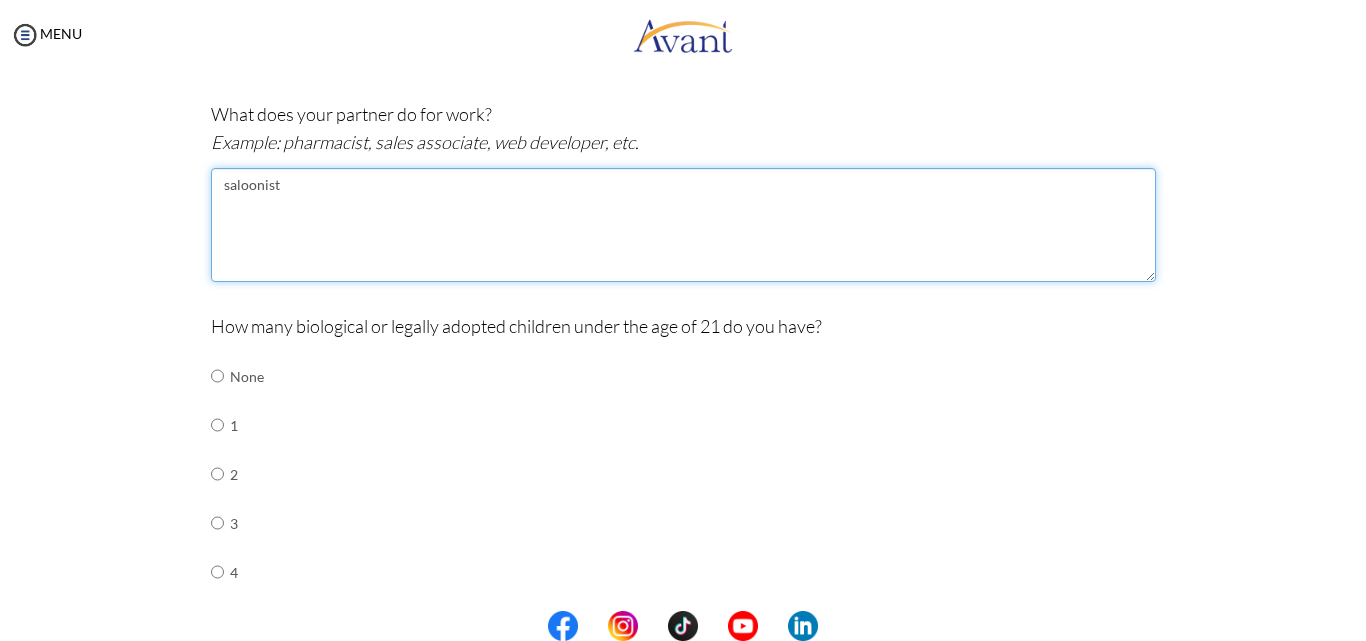 type on "saloonist" 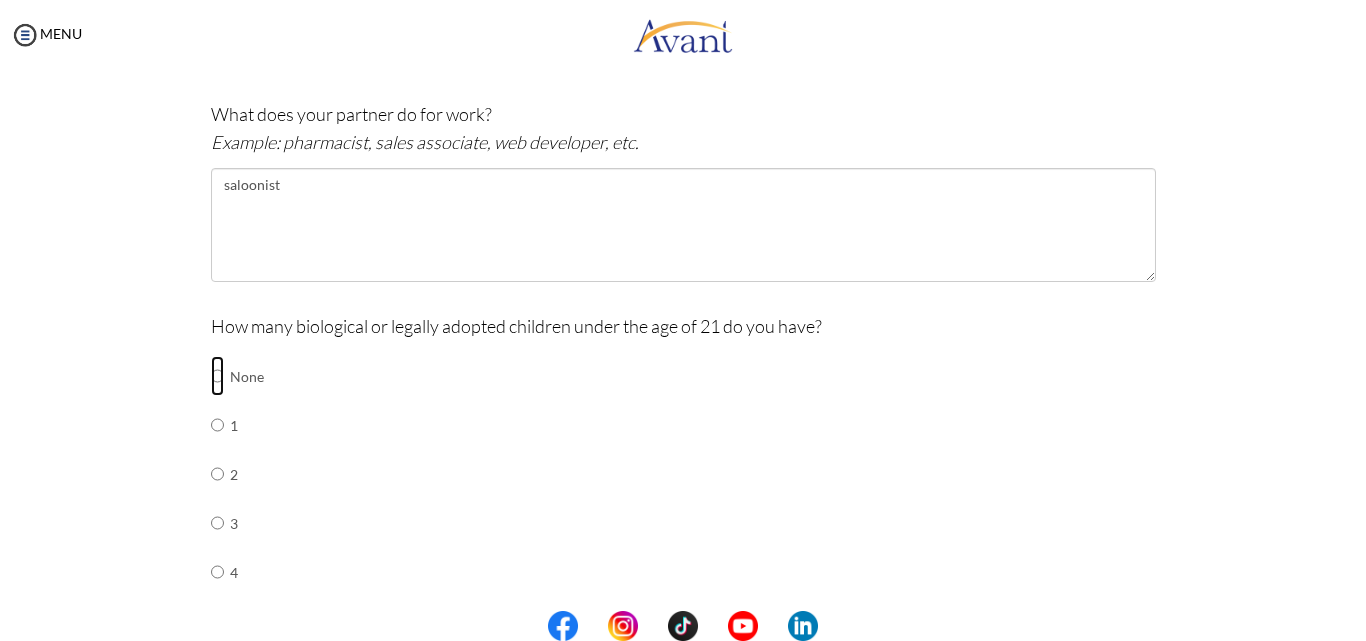 click at bounding box center [217, 376] 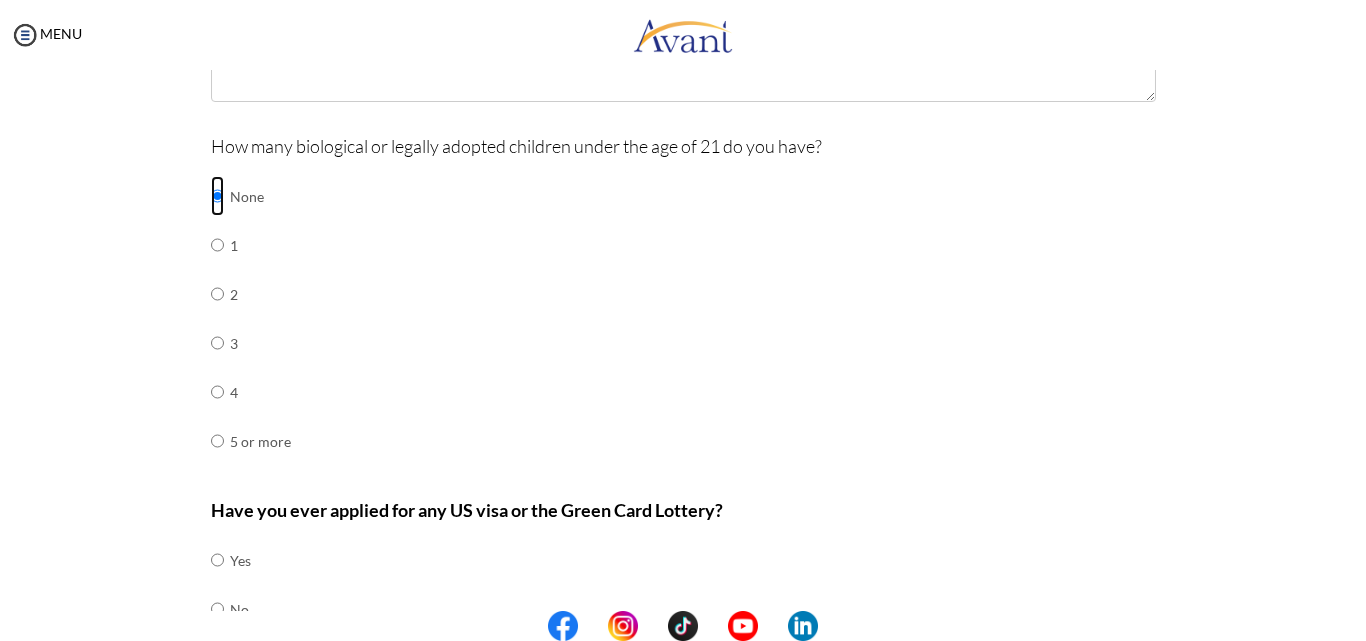 scroll, scrollTop: 840, scrollLeft: 0, axis: vertical 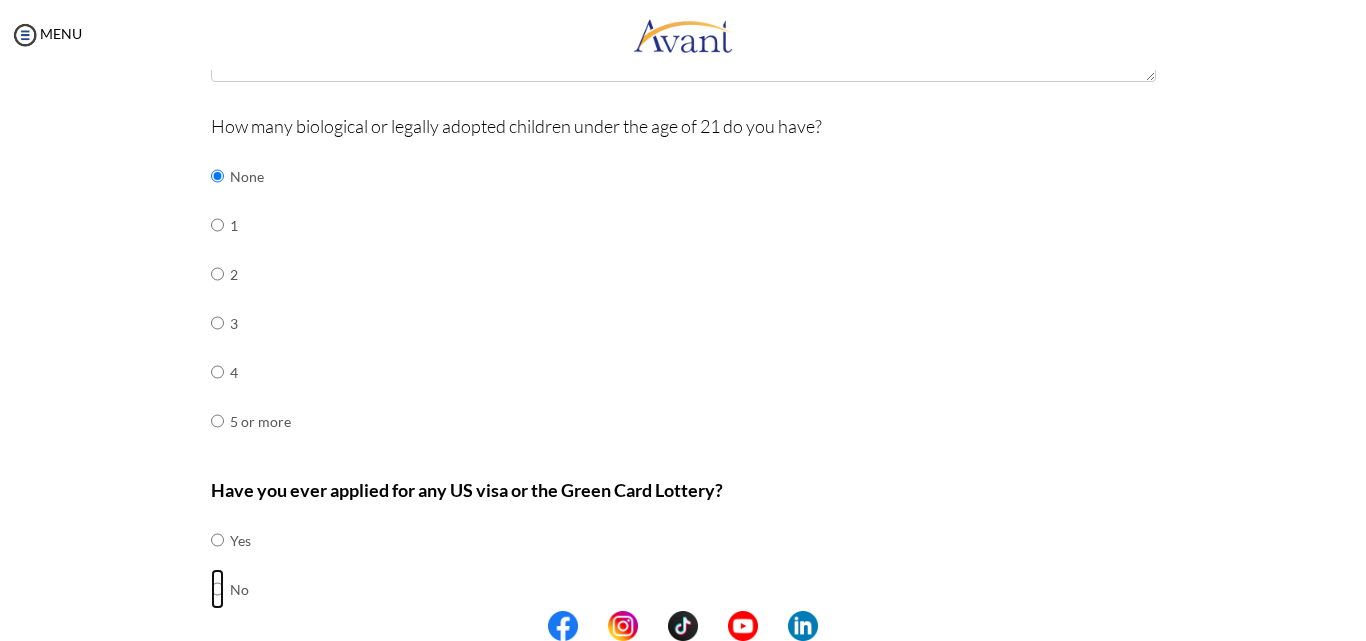 click at bounding box center (217, 540) 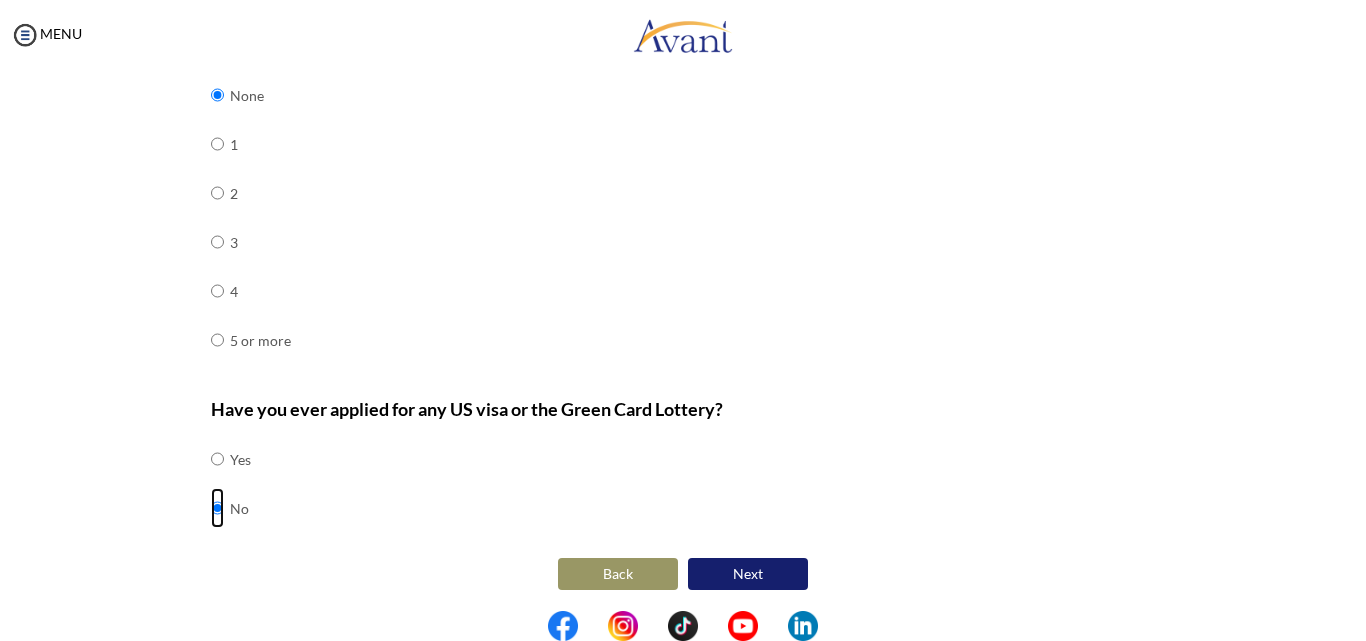 scroll, scrollTop: 925, scrollLeft: 0, axis: vertical 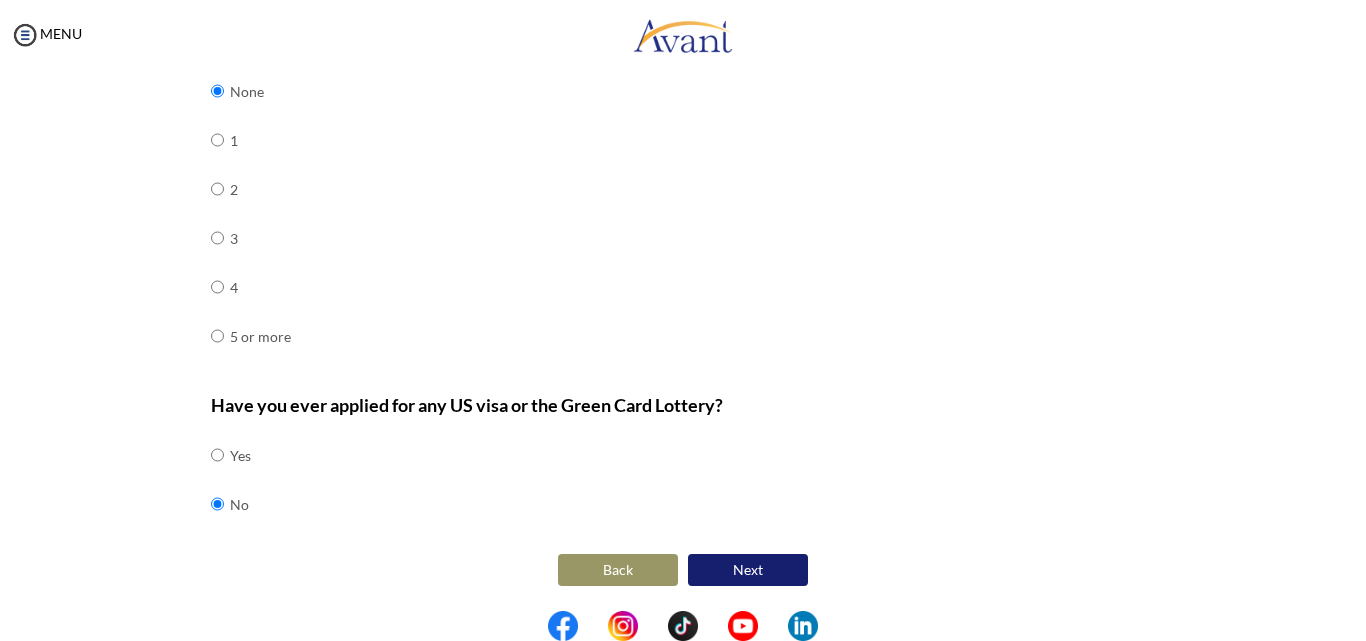 click on "Next" at bounding box center (748, 570) 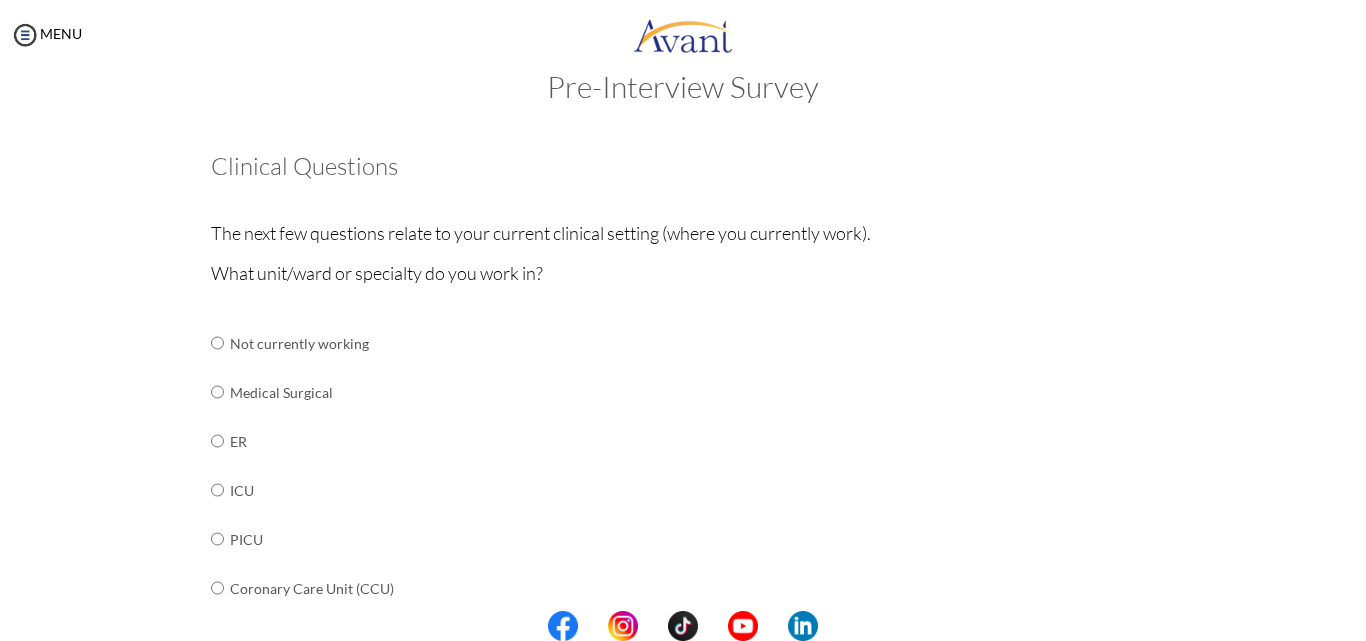 scroll, scrollTop: 140, scrollLeft: 0, axis: vertical 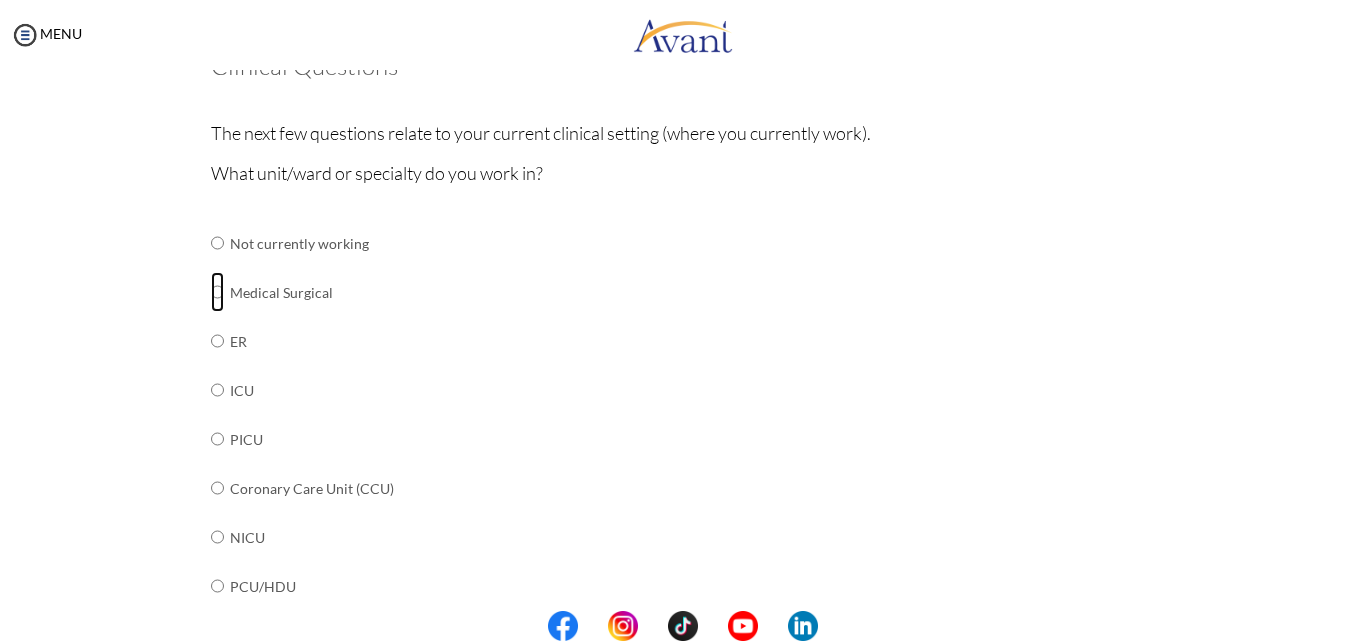 click at bounding box center (217, 243) 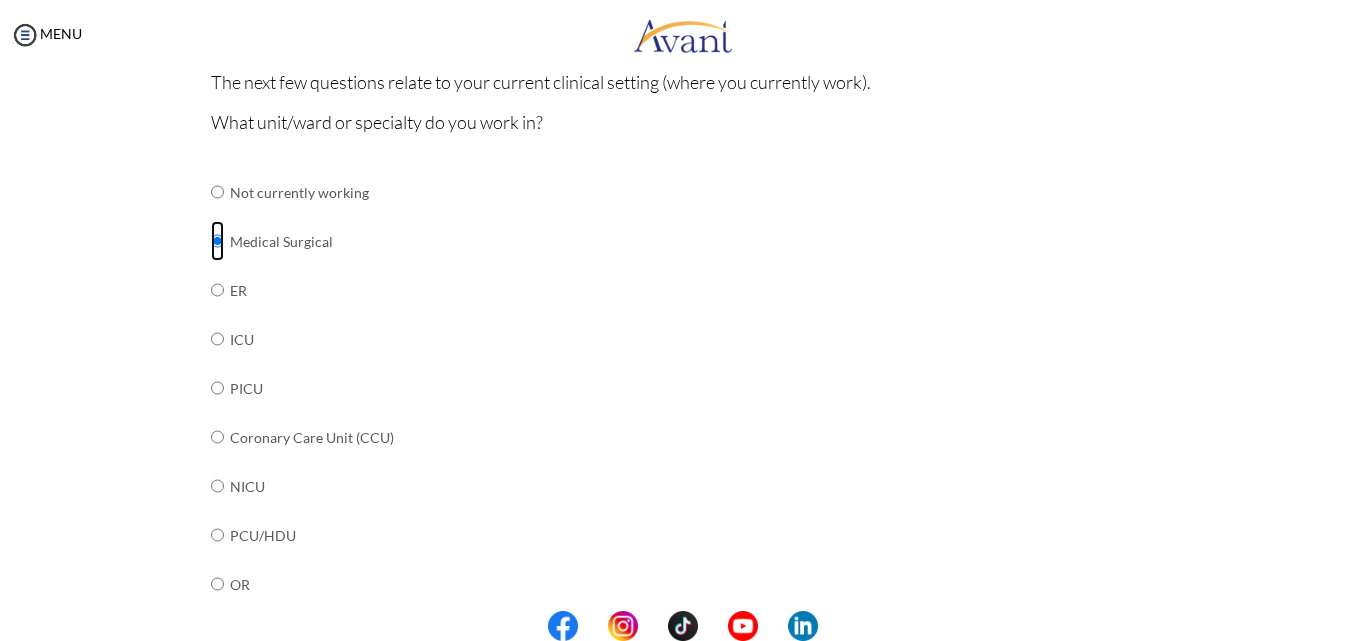scroll, scrollTop: 140, scrollLeft: 0, axis: vertical 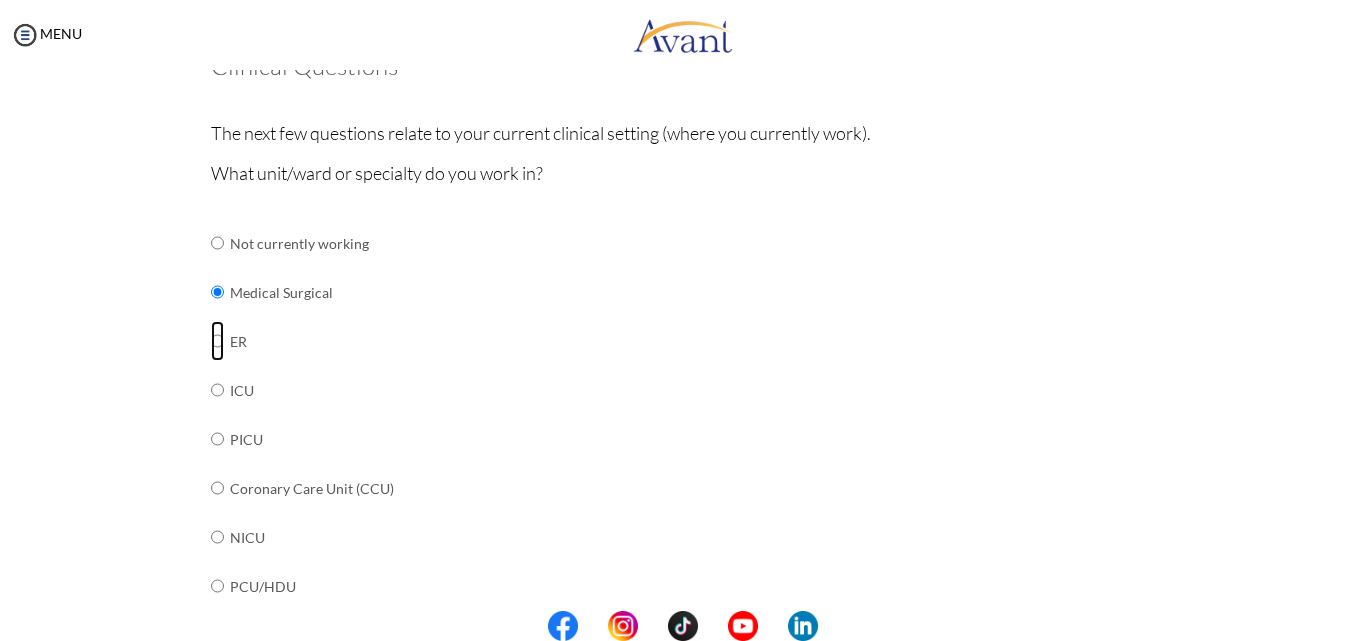 click at bounding box center [217, 243] 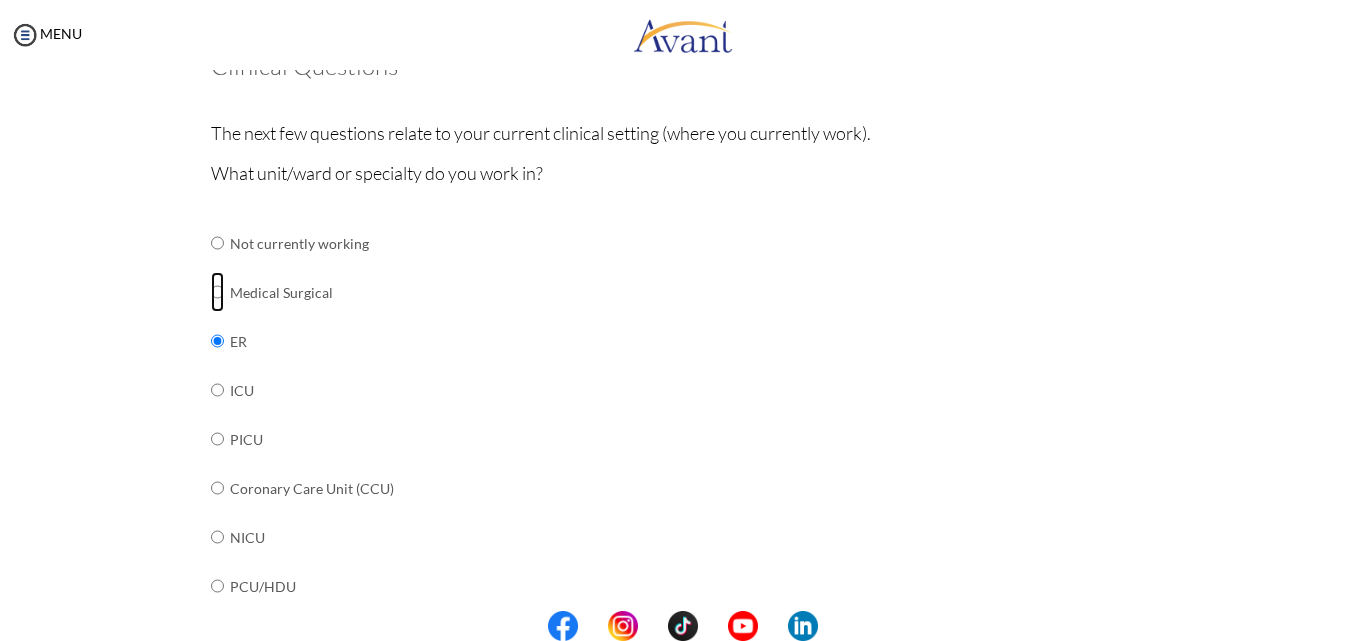 click on "Medical Surgical" at bounding box center [377, 292] 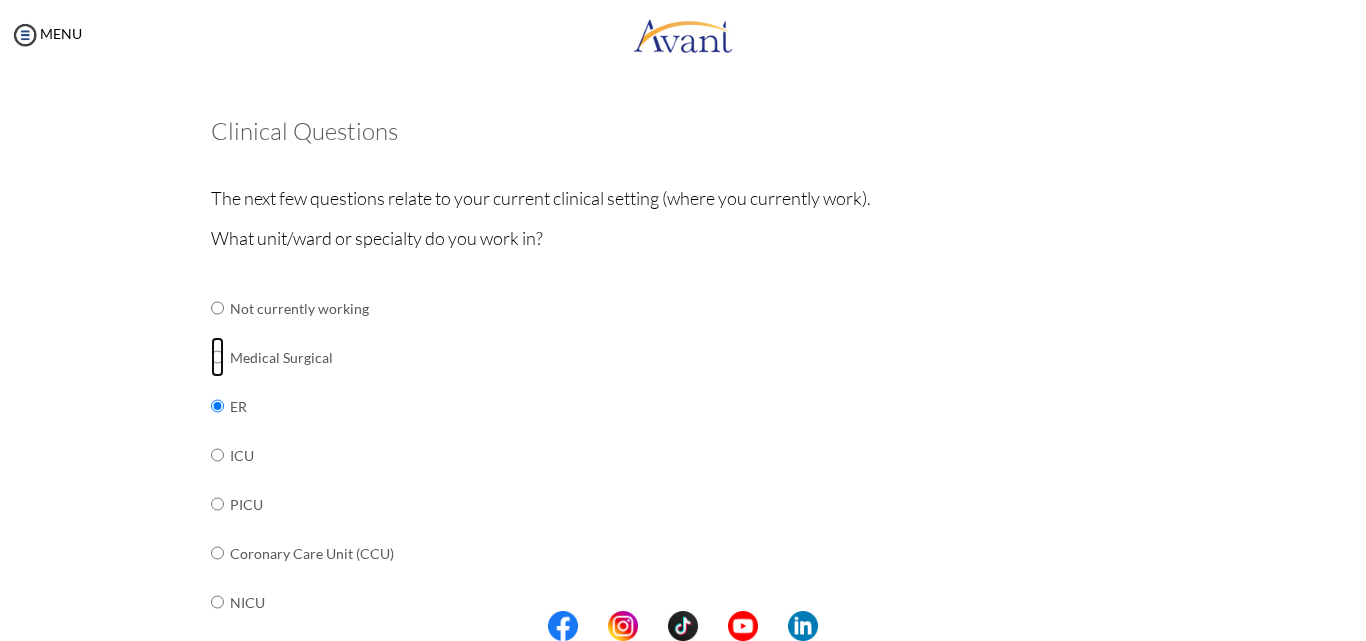 scroll, scrollTop: 40, scrollLeft: 0, axis: vertical 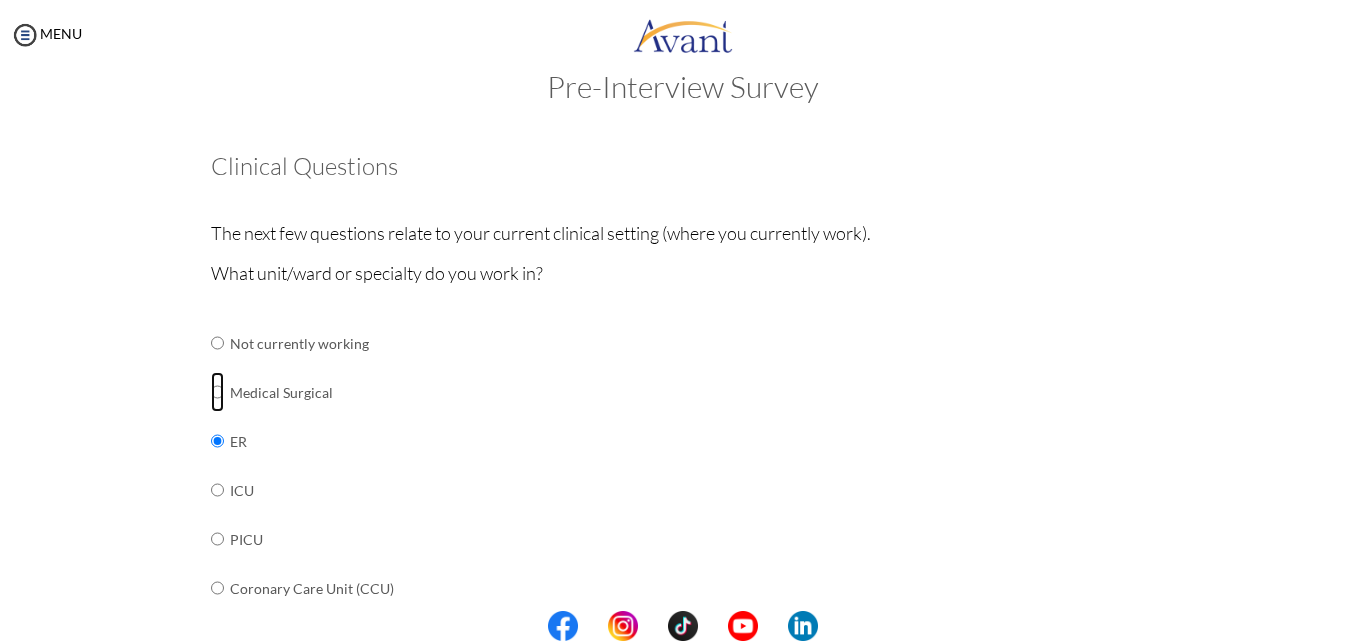 click at bounding box center [217, 343] 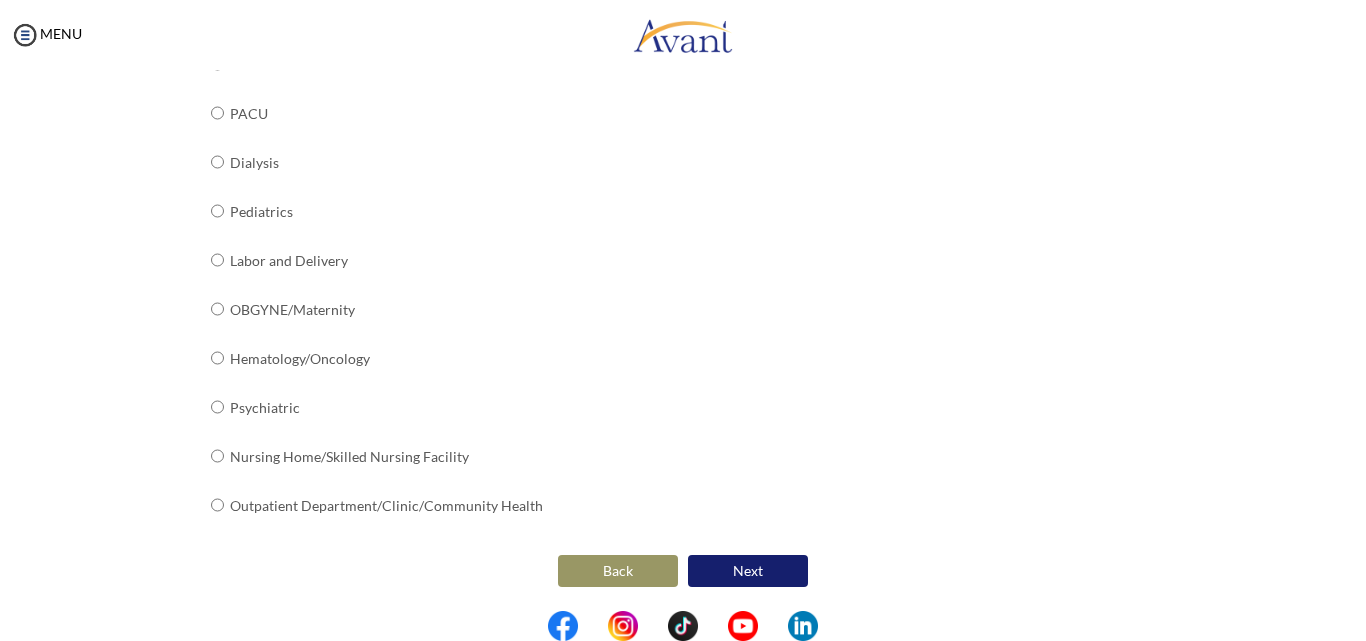 scroll, scrollTop: 810, scrollLeft: 0, axis: vertical 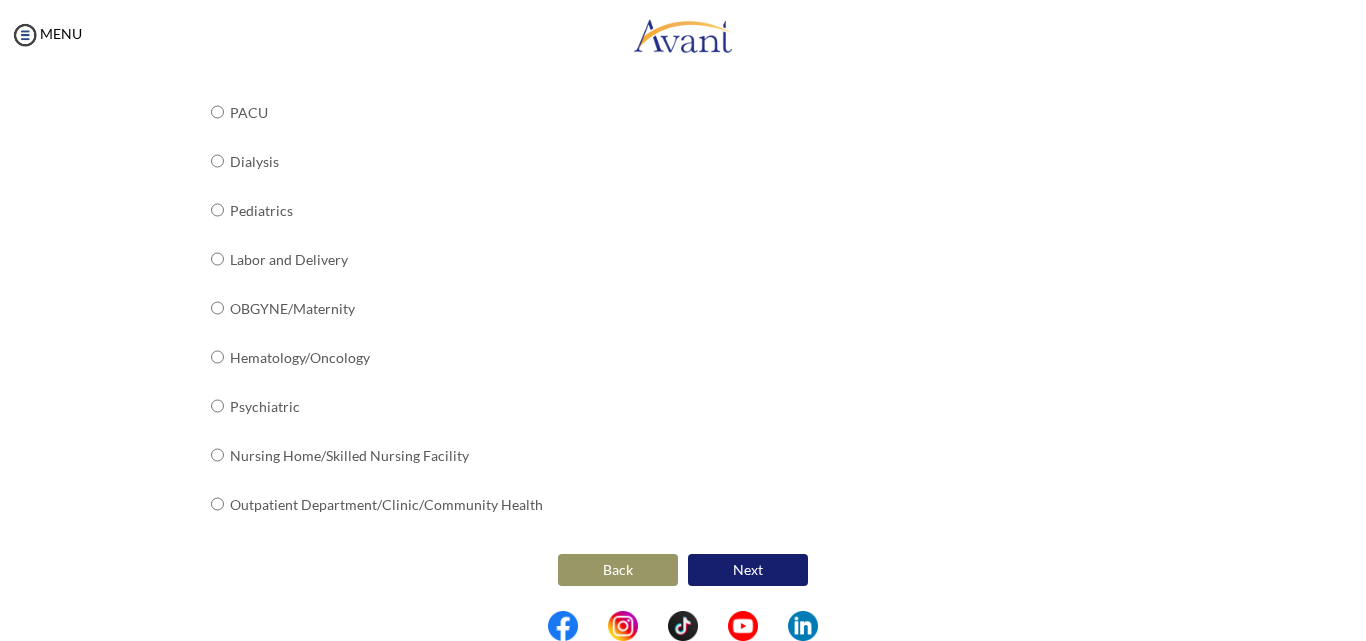 click on "Next" at bounding box center [748, 570] 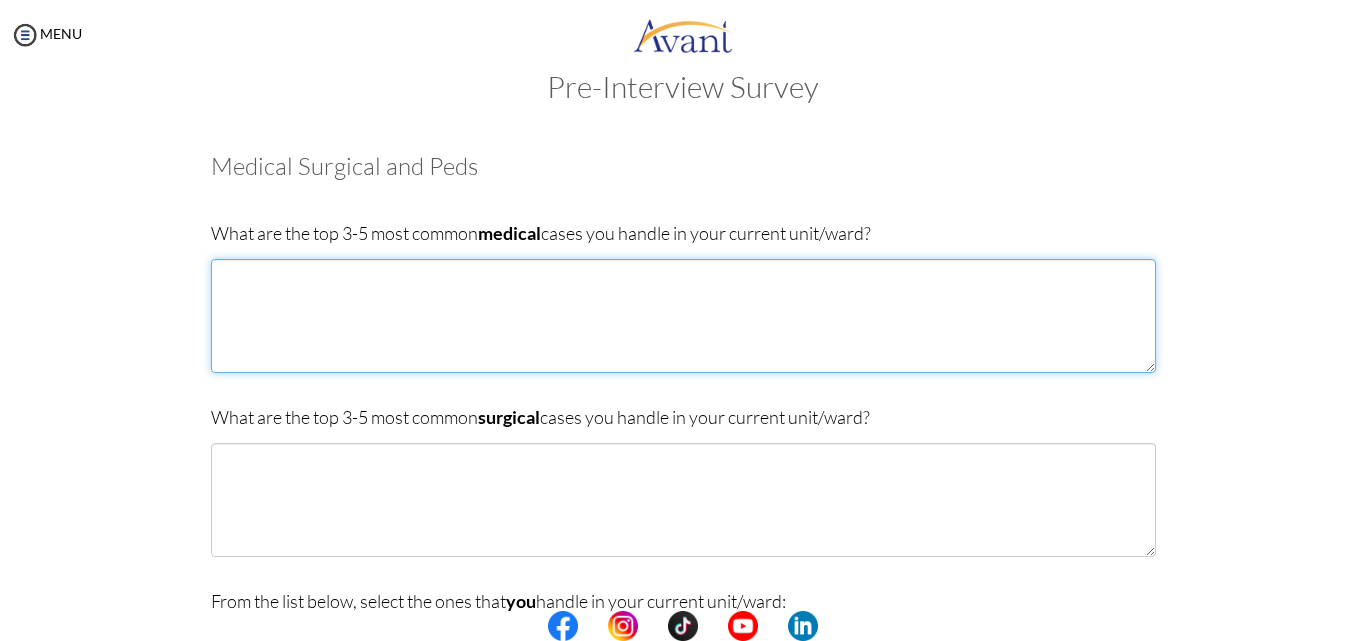 click at bounding box center (683, 316) 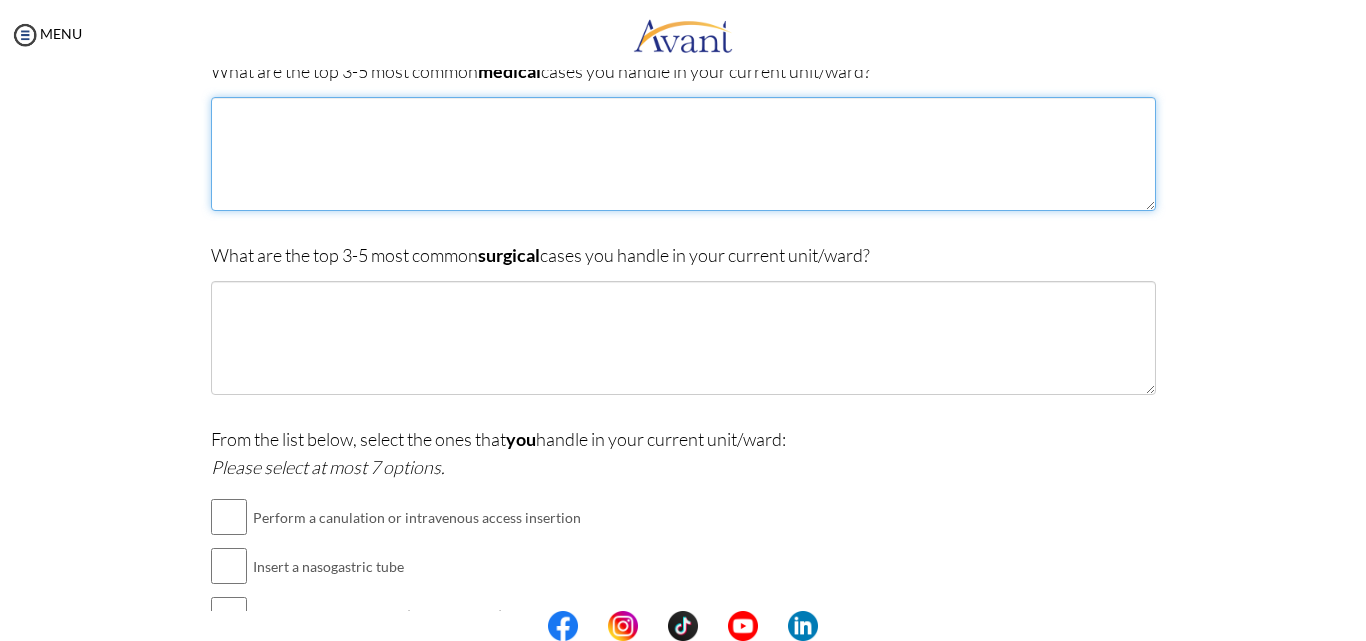 scroll, scrollTop: 240, scrollLeft: 0, axis: vertical 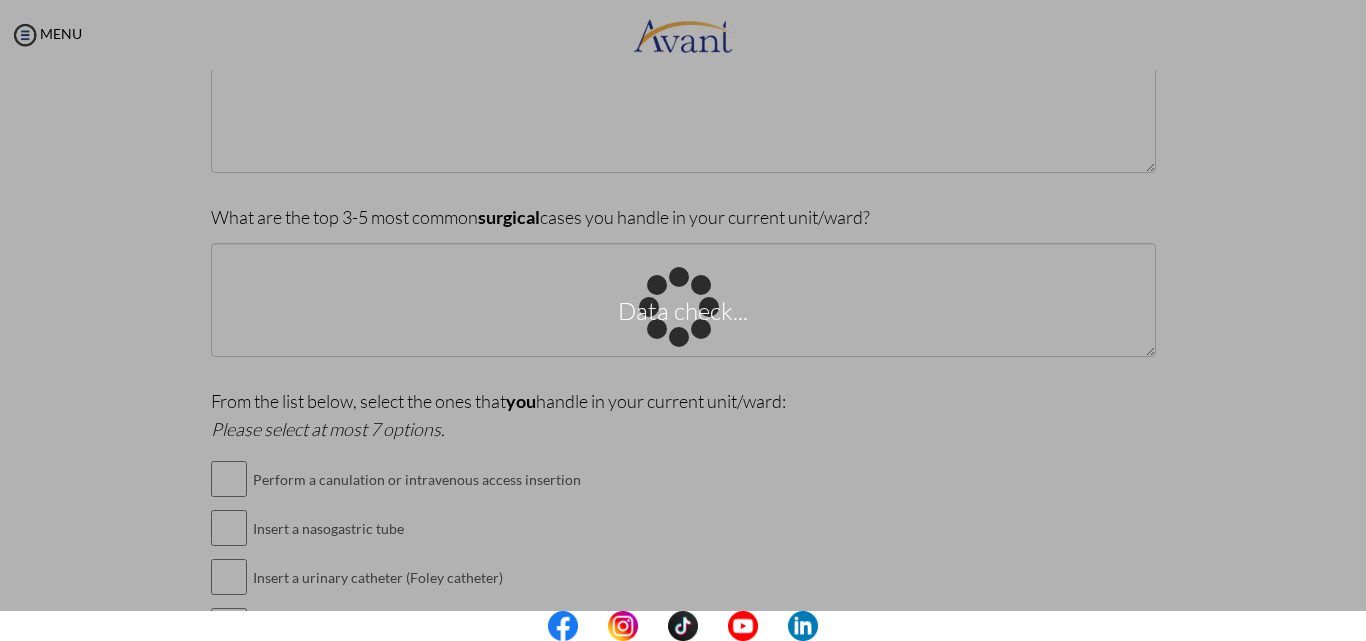 click on "Data check..." at bounding box center (683, 321) 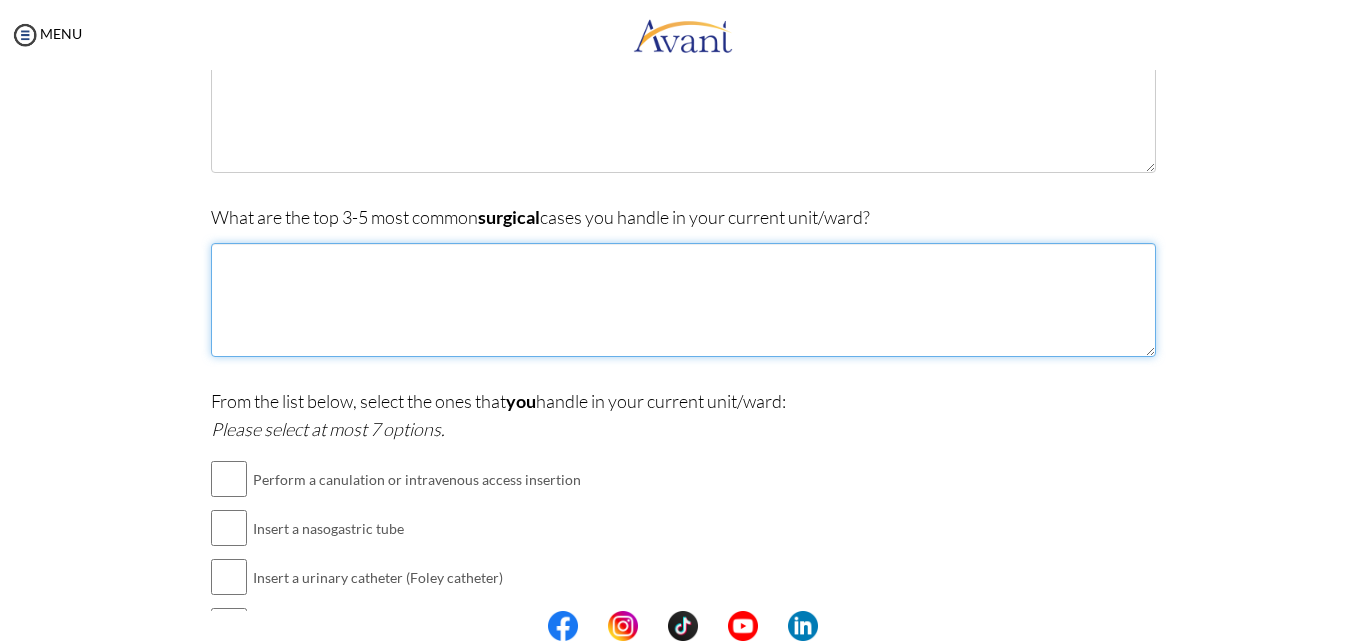 click at bounding box center [683, 300] 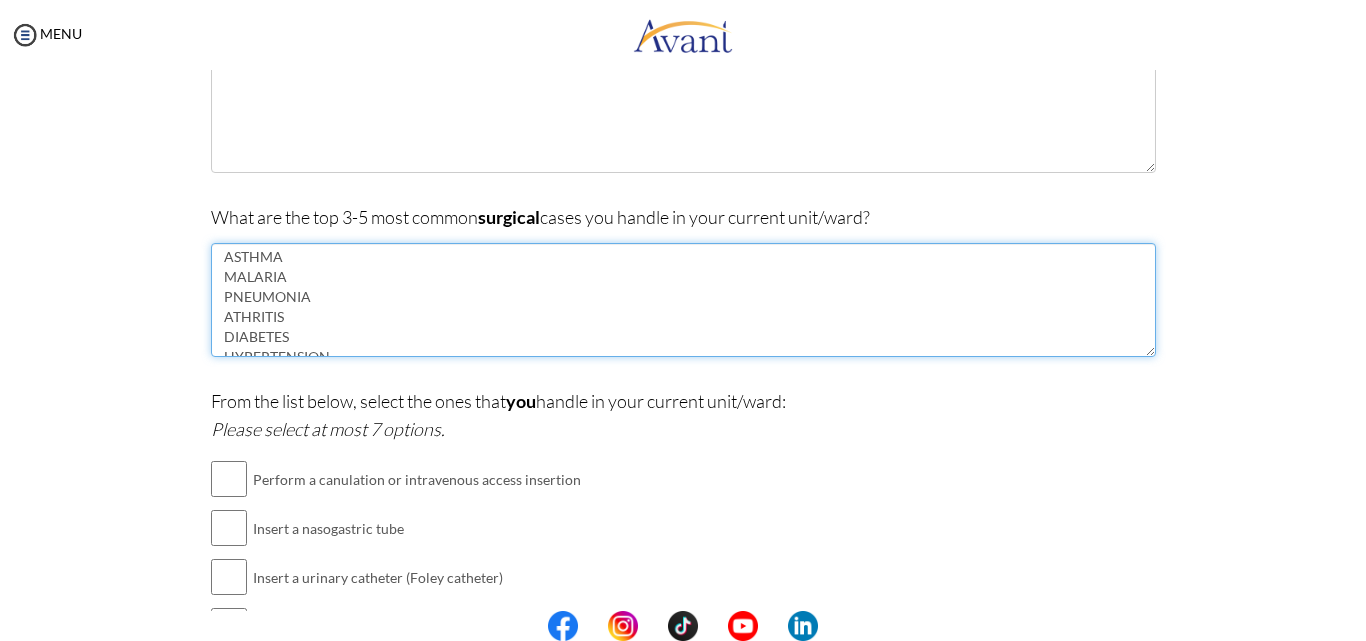scroll, scrollTop: 0, scrollLeft: 0, axis: both 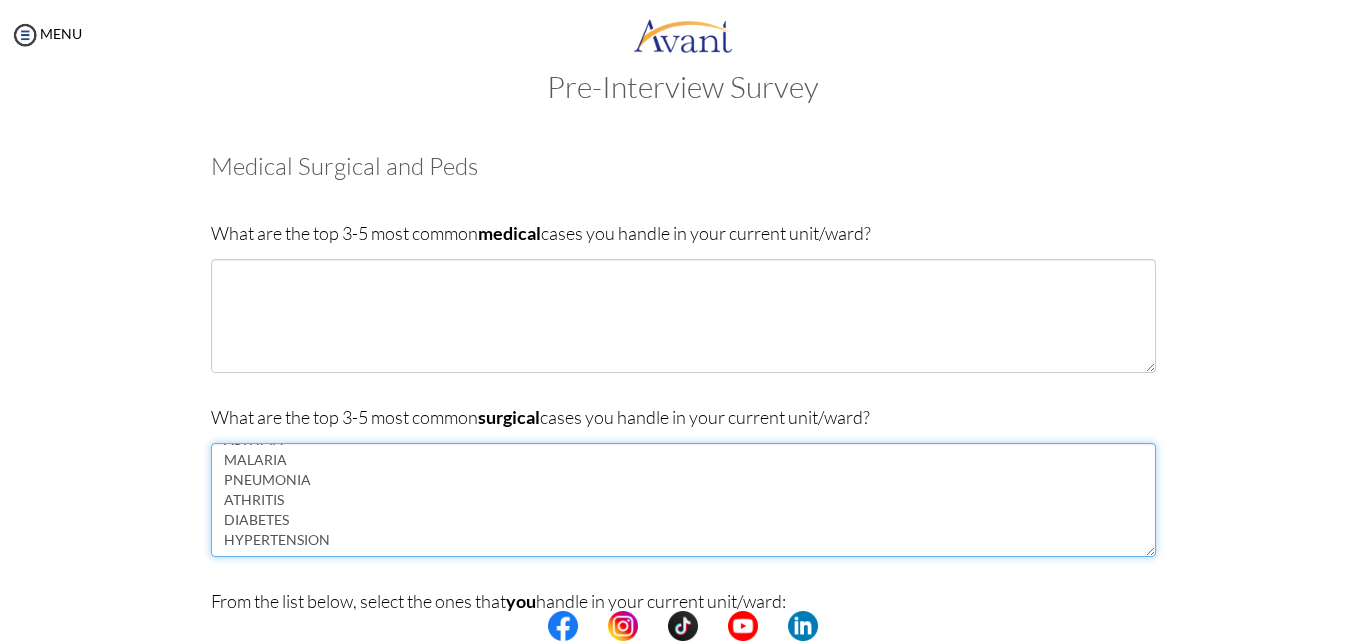 drag, startPoint x: 212, startPoint y: 462, endPoint x: 342, endPoint y: 550, distance: 156.98407 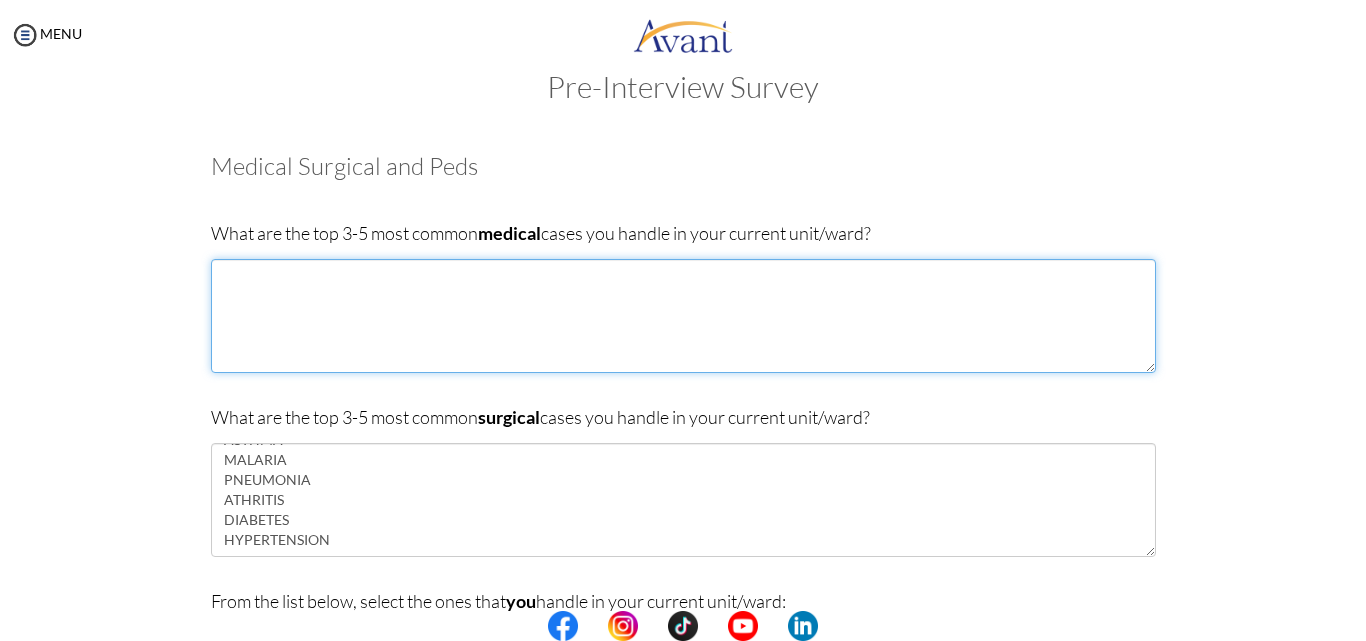 click at bounding box center (683, 316) 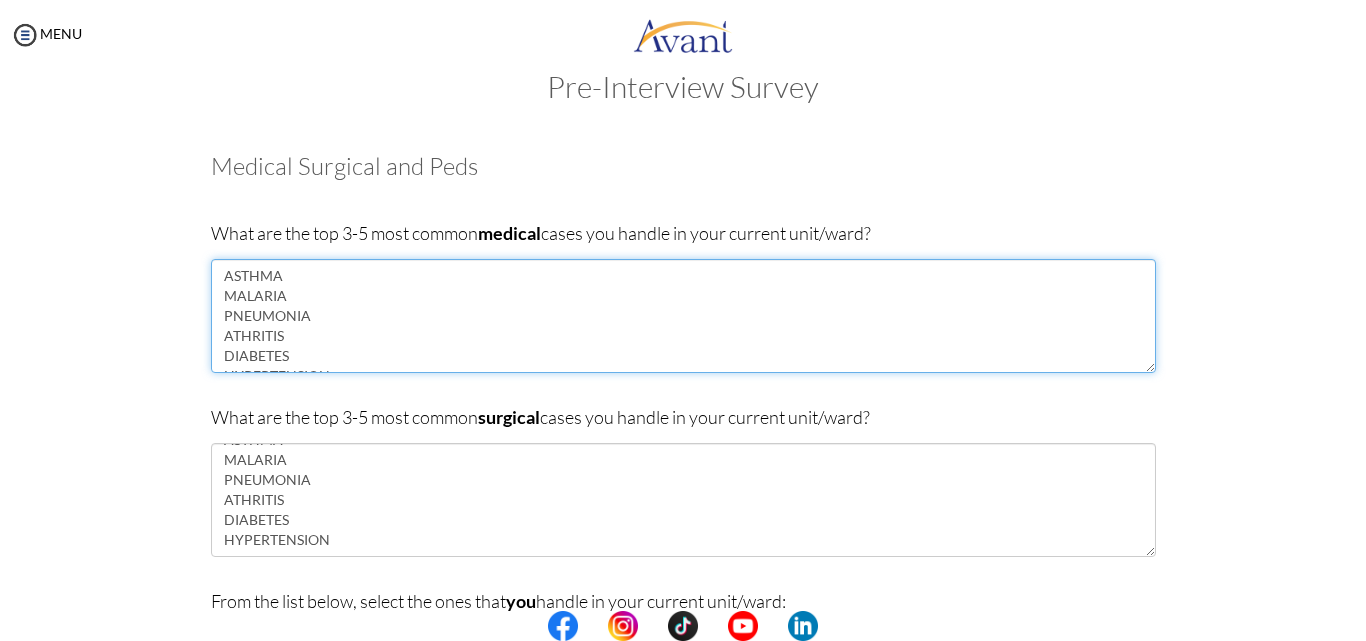 scroll, scrollTop: 13, scrollLeft: 0, axis: vertical 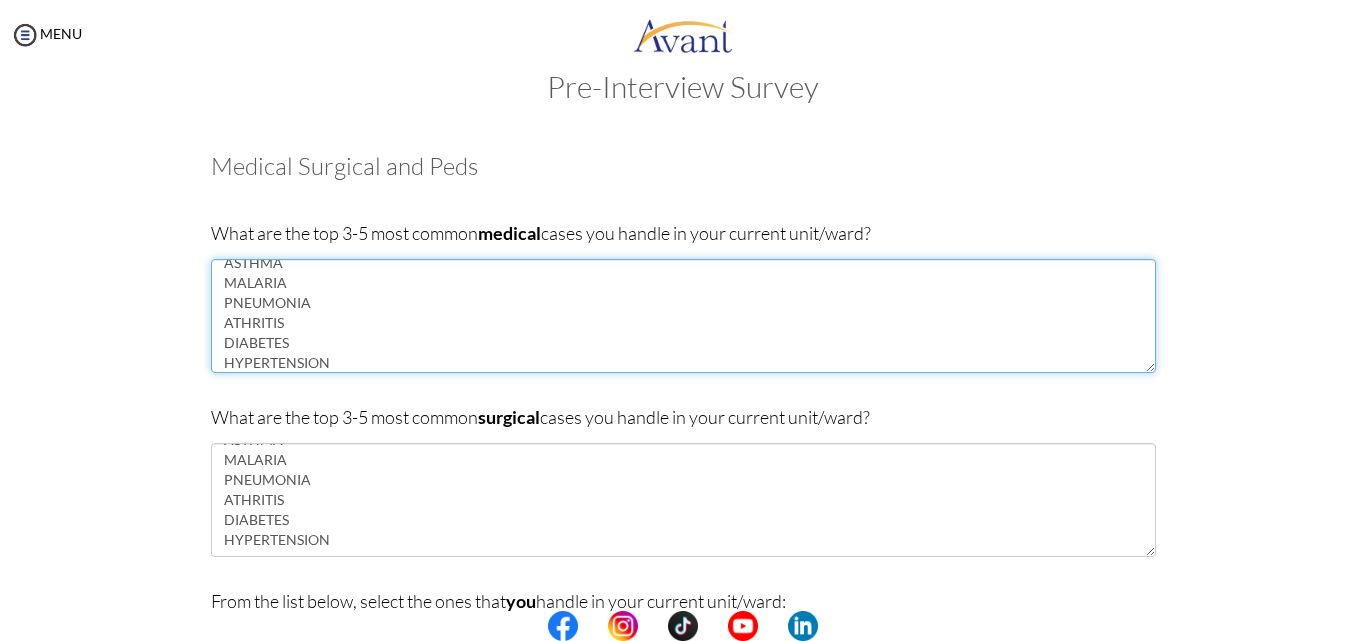 type on "ASTHMA
MALARIA
PNEUMONIA
ATHRITIS
DIABETES
HYPERTENSION" 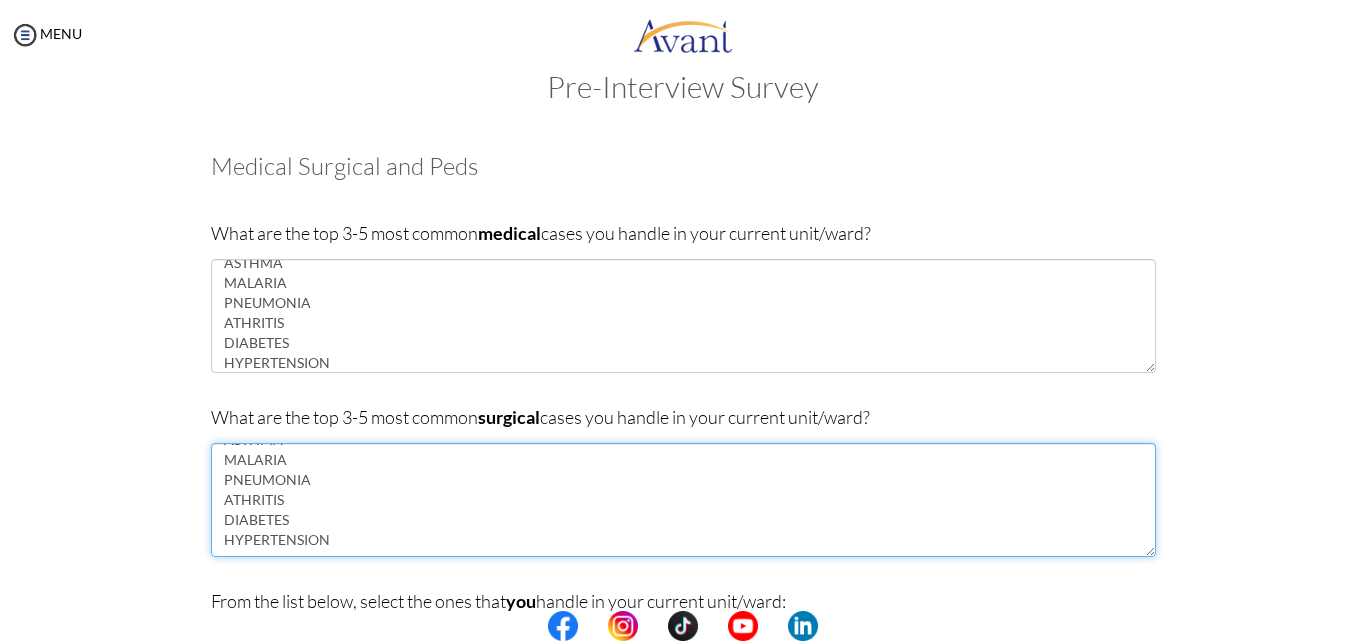 scroll, scrollTop: 0, scrollLeft: 0, axis: both 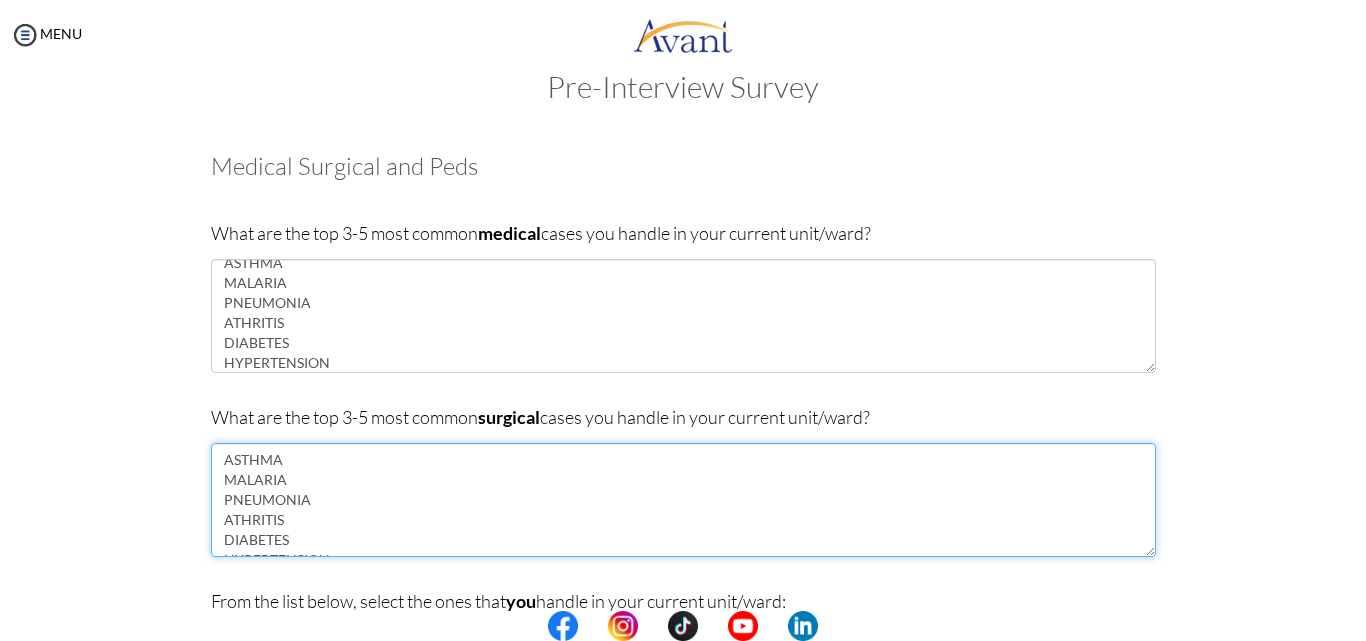 drag, startPoint x: 277, startPoint y: 464, endPoint x: 206, endPoint y: 459, distance: 71.17584 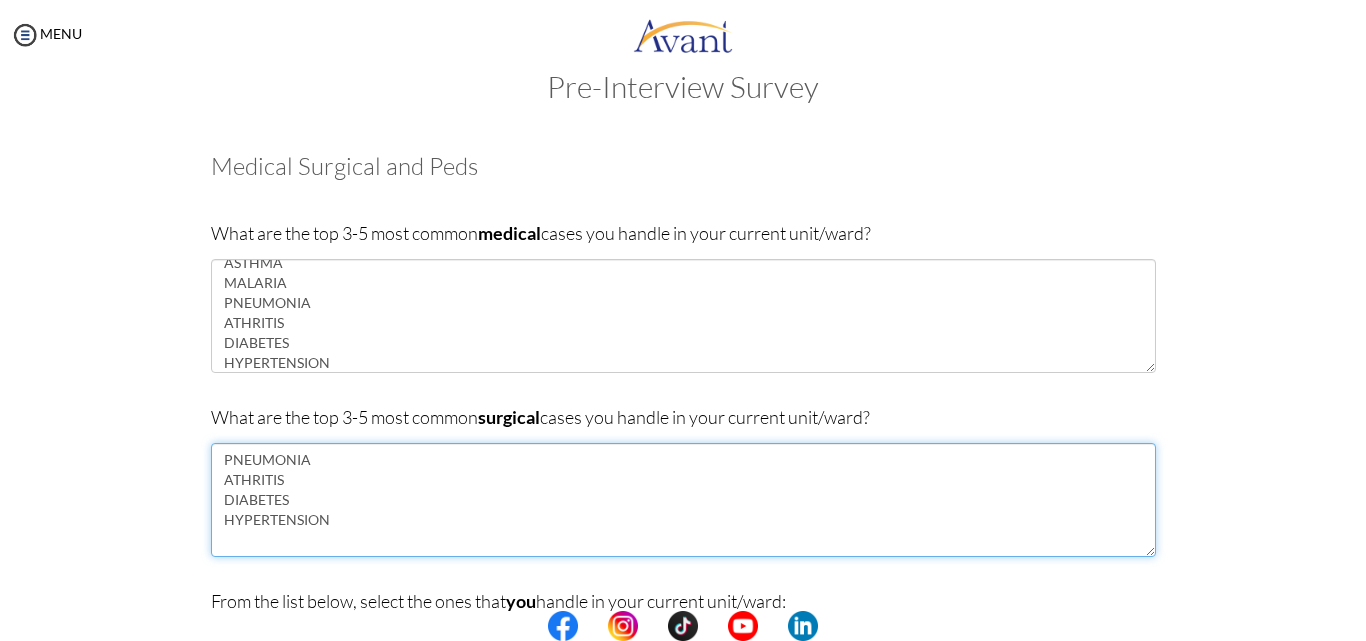 drag, startPoint x: 215, startPoint y: 483, endPoint x: 358, endPoint y: 556, distance: 160.55528 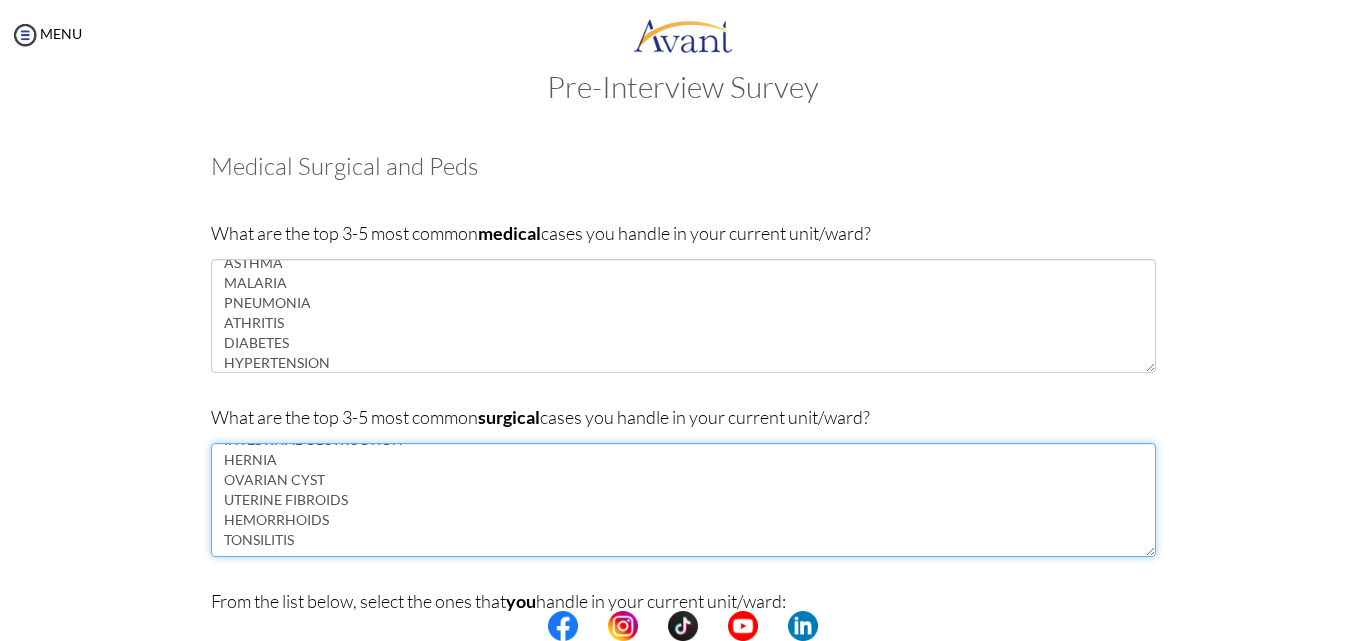 scroll, scrollTop: 40, scrollLeft: 0, axis: vertical 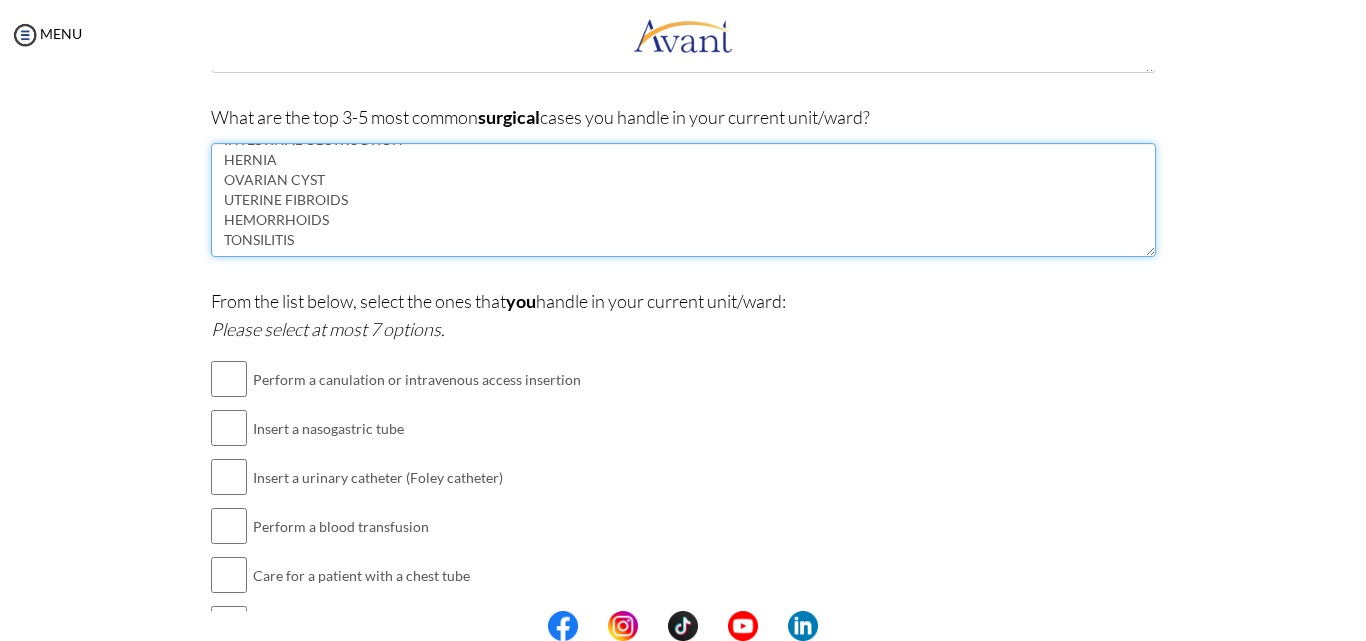type on "INTESTINAL OBSTRUCTION
HERNIA
OVARIAN CYST
UTERINE FIBROIDS
HEMORRHOIDS
TONSILITIS" 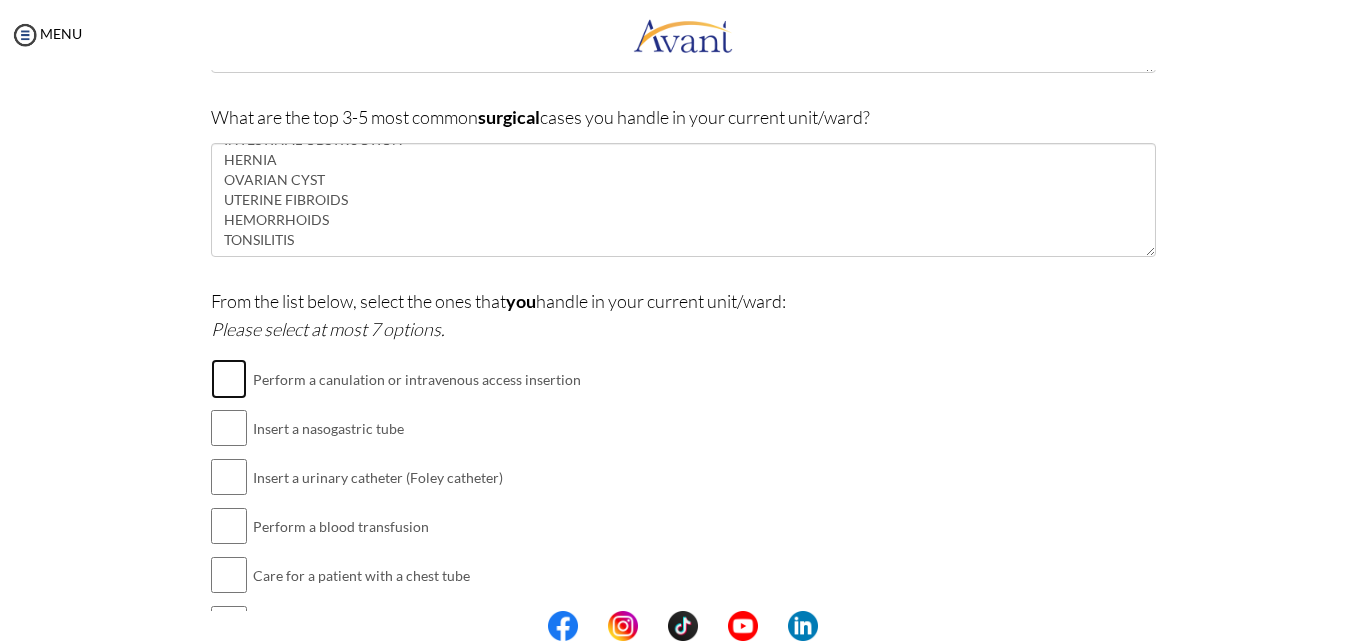 click at bounding box center (229, 379) 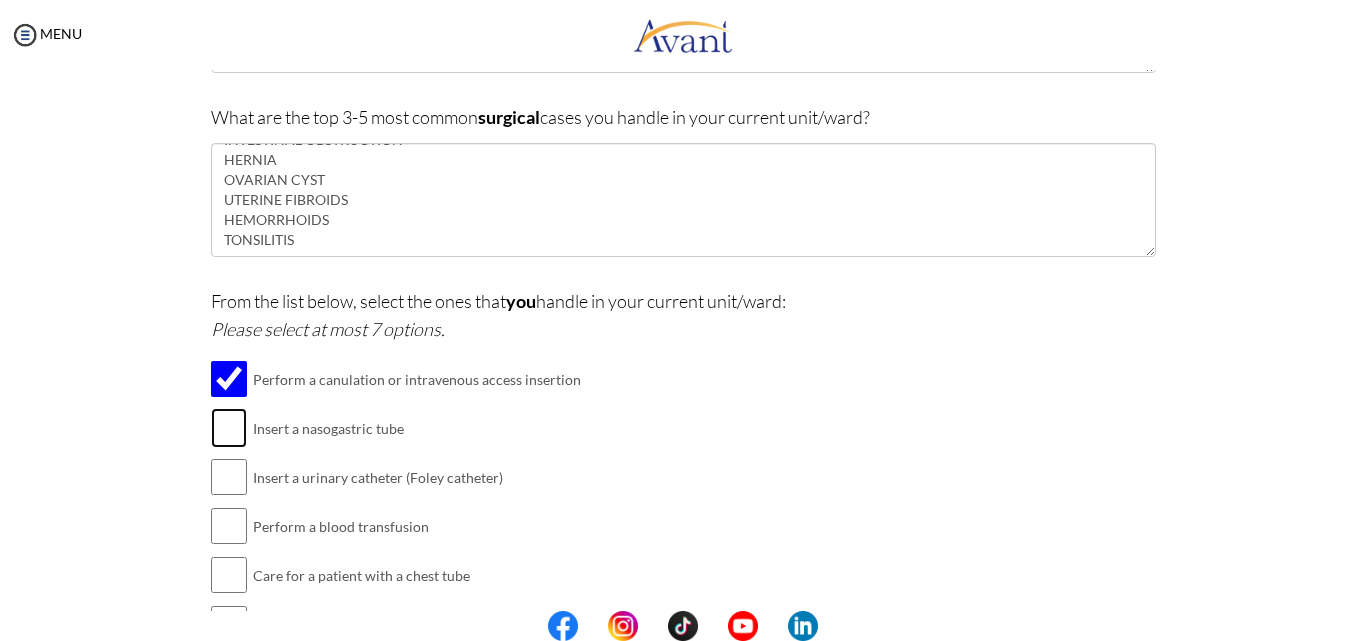 click at bounding box center (229, 428) 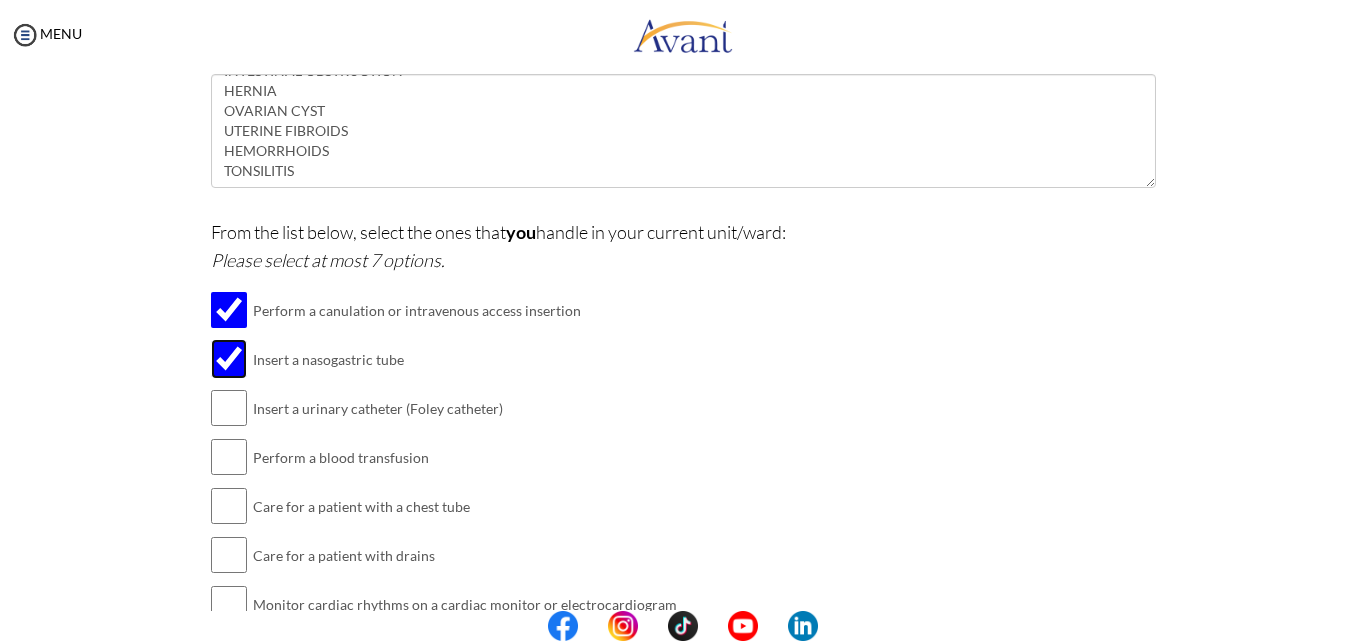 scroll, scrollTop: 440, scrollLeft: 0, axis: vertical 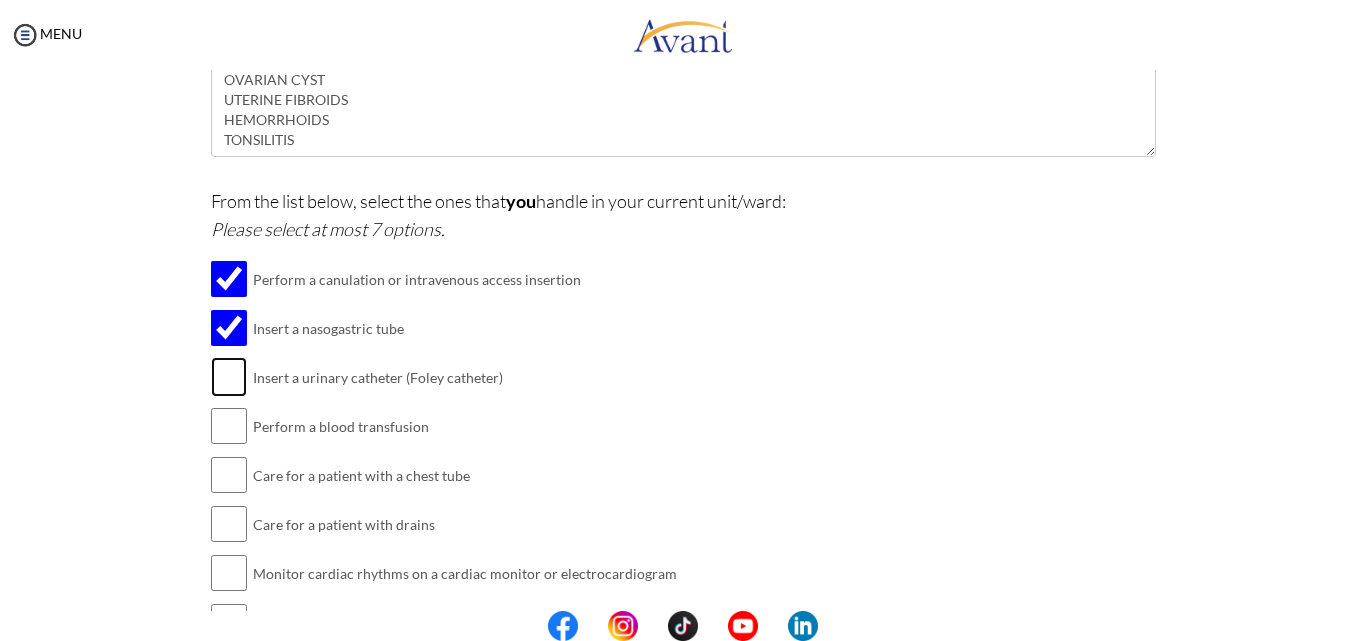 click at bounding box center [229, 377] 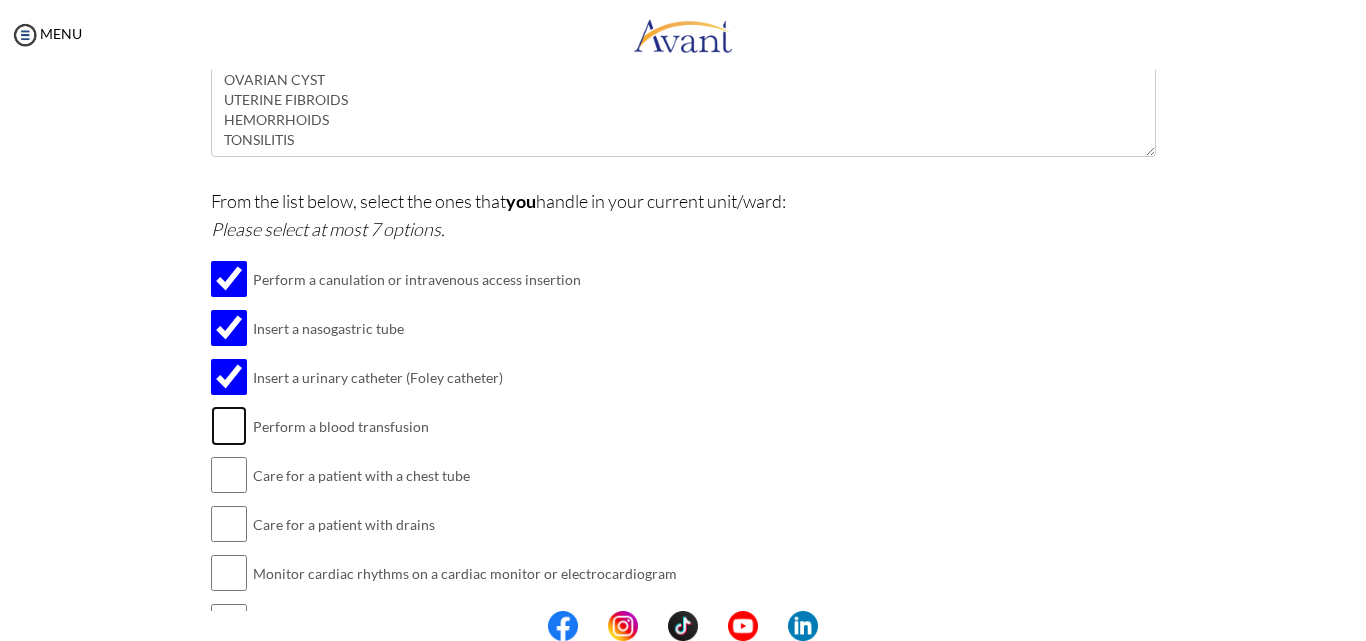 click at bounding box center (229, 426) 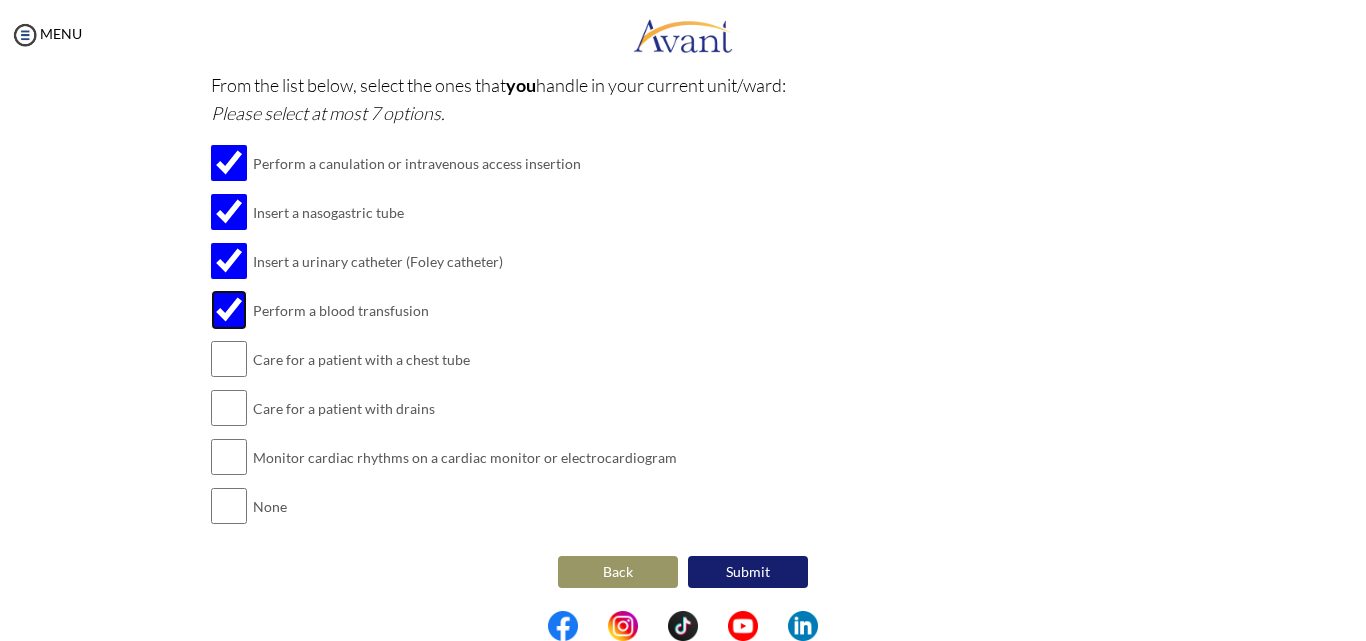 scroll, scrollTop: 558, scrollLeft: 0, axis: vertical 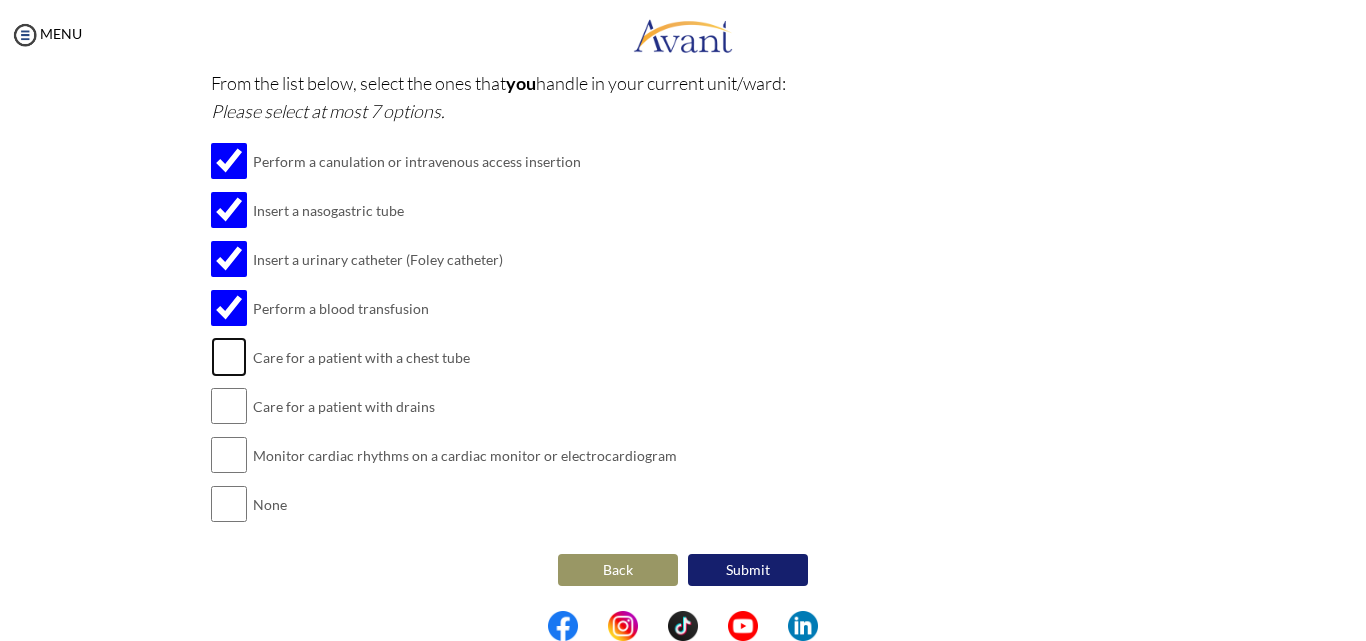click at bounding box center [229, 357] 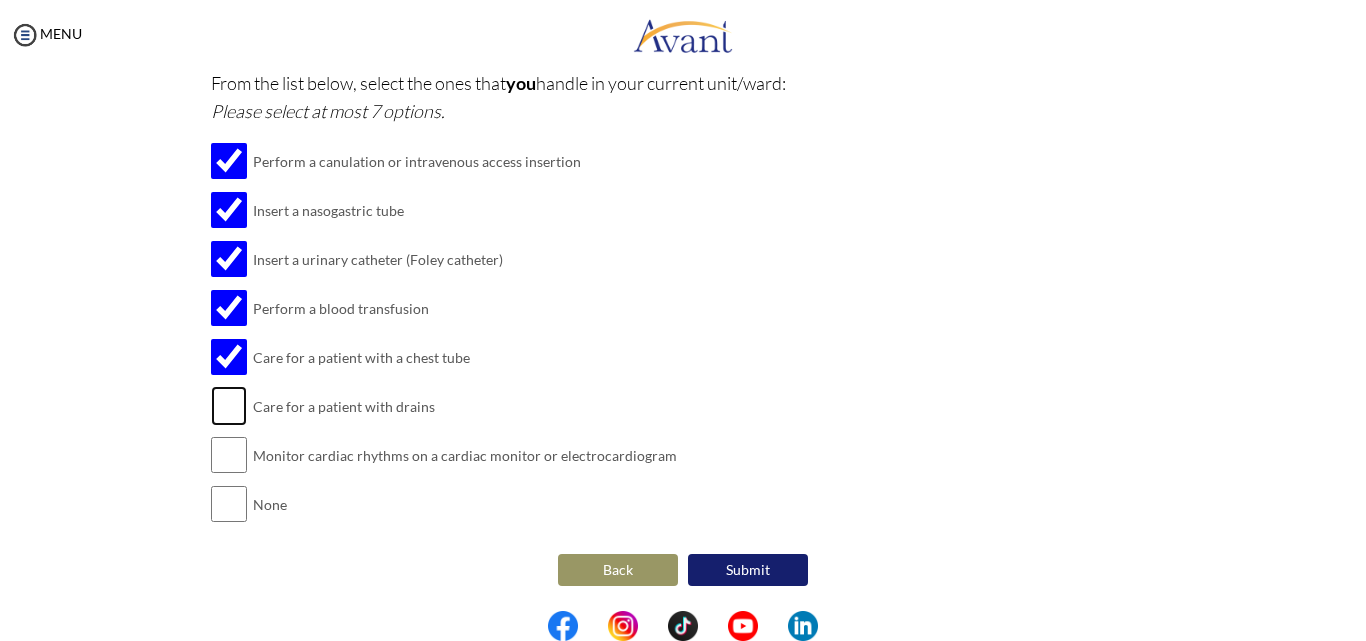 click at bounding box center (229, 406) 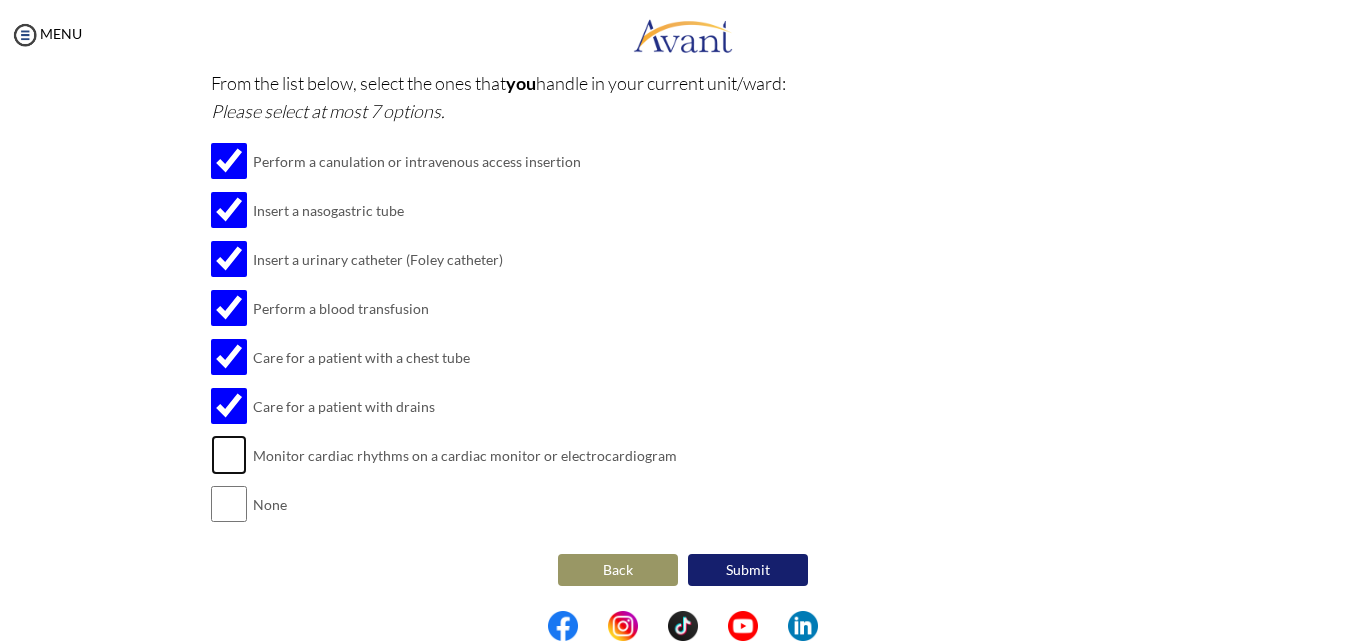 click at bounding box center (229, 455) 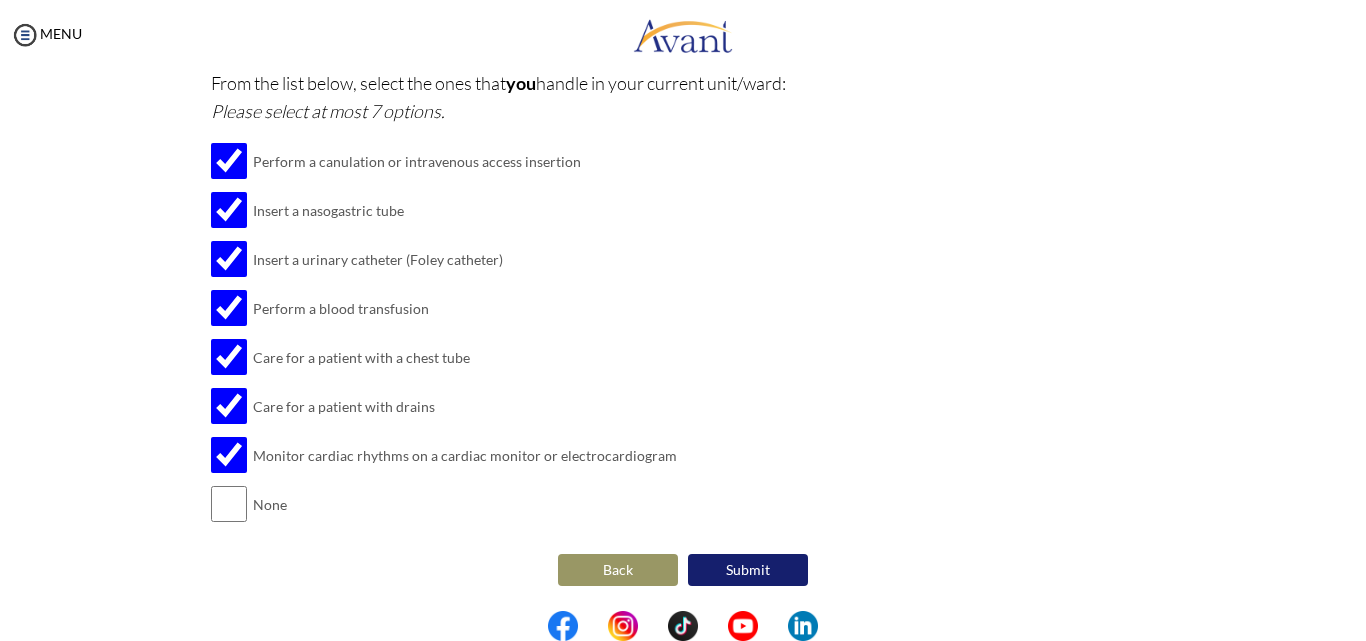 click on "Submit" at bounding box center [748, 570] 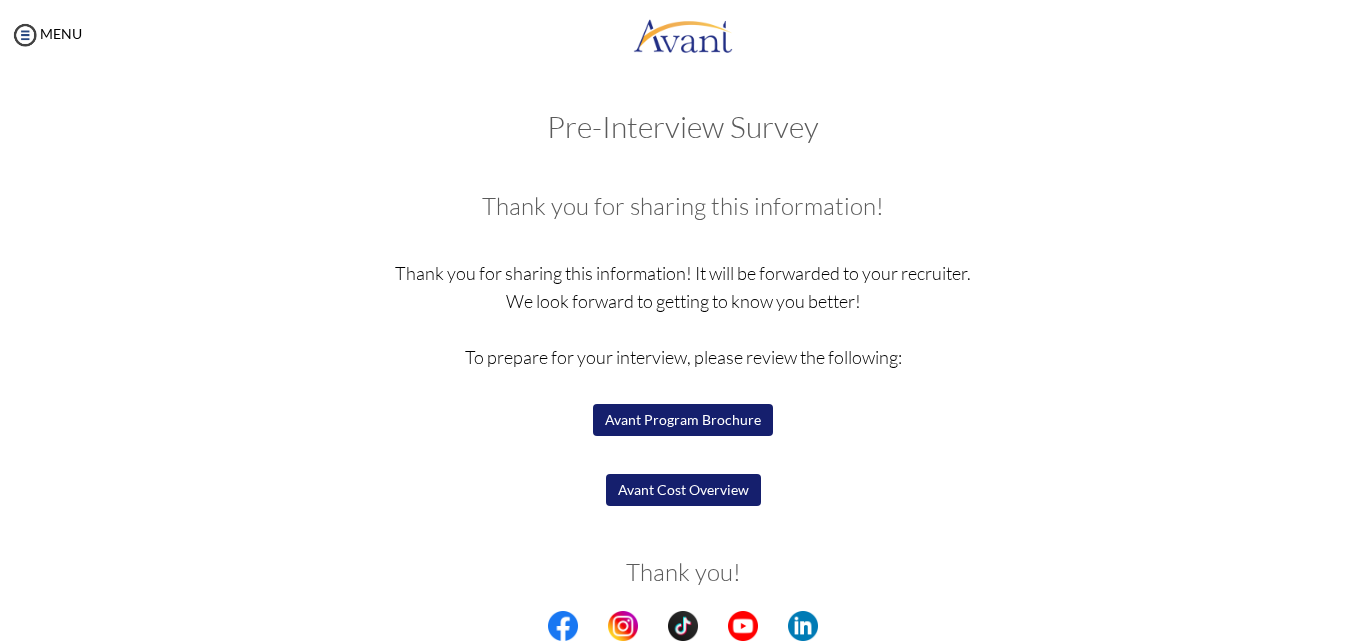 scroll, scrollTop: 67, scrollLeft: 0, axis: vertical 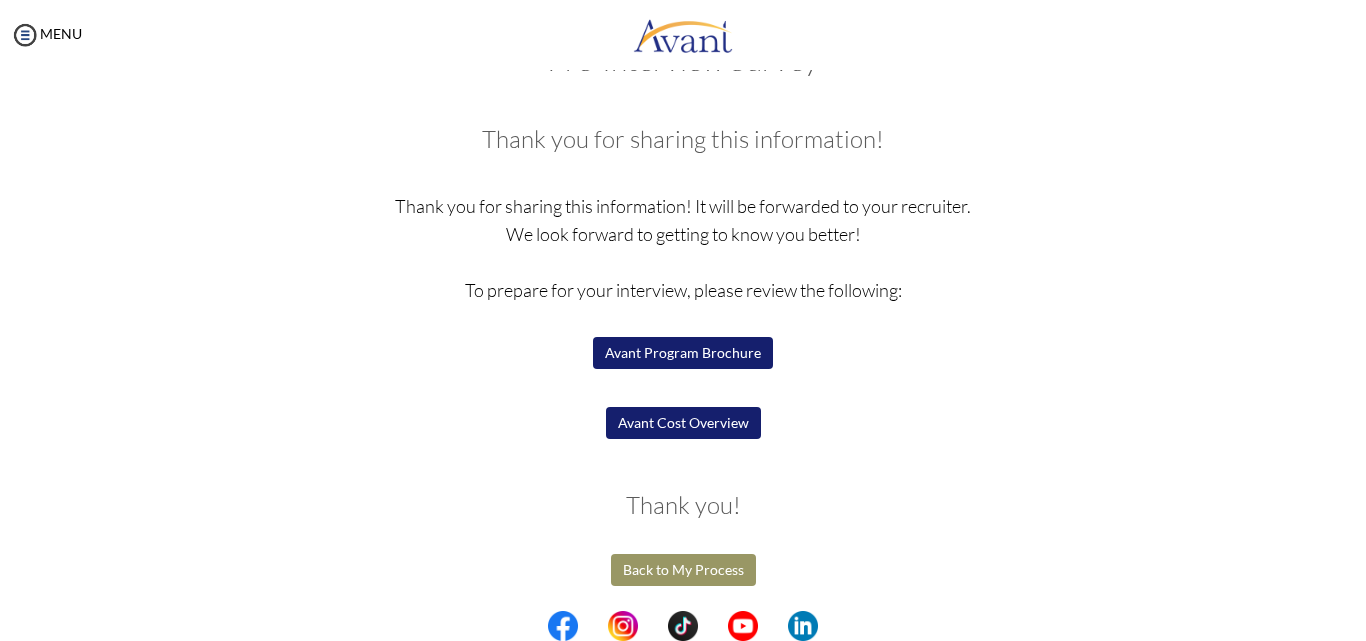 click on "Avant Program Brochure" at bounding box center (683, 353) 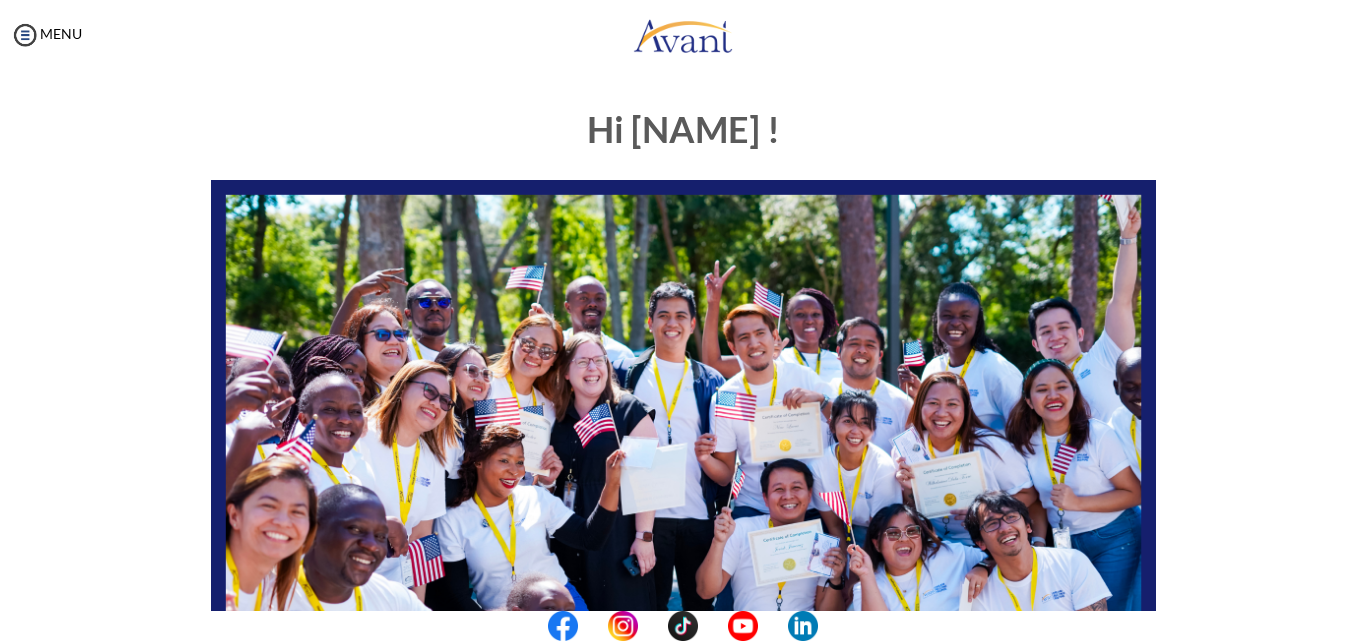 scroll, scrollTop: 0, scrollLeft: 0, axis: both 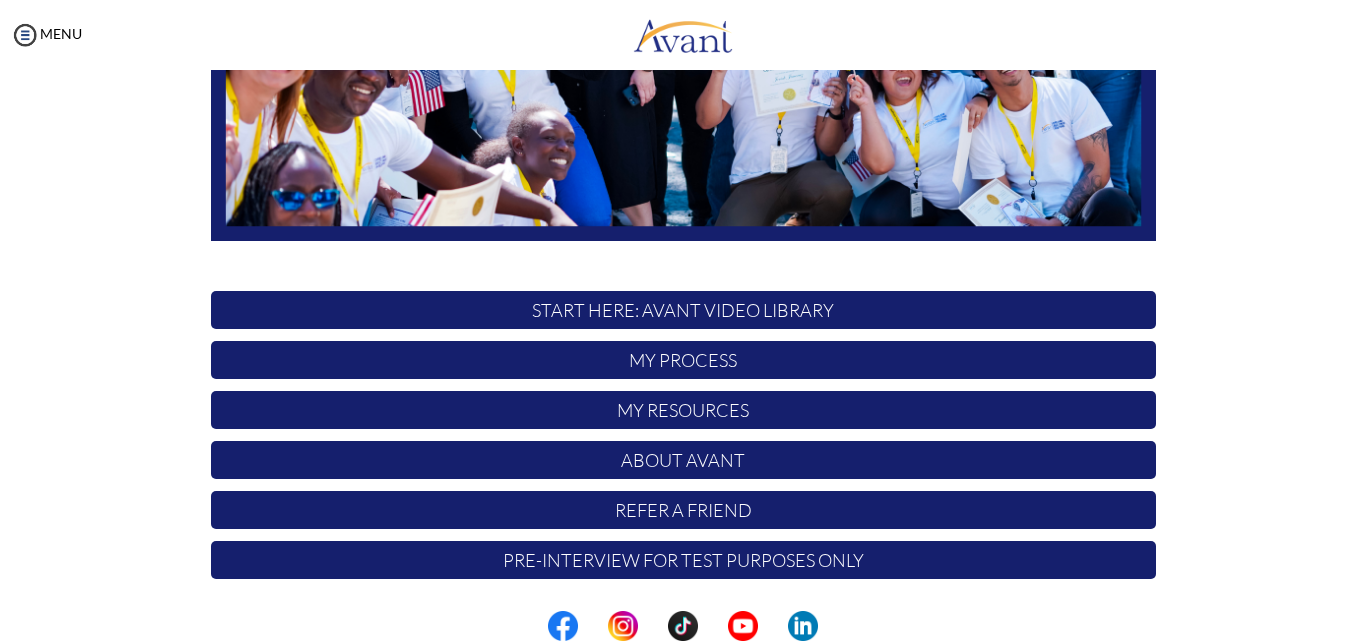 click on "Pre-Interview for test purposes only" at bounding box center [683, 560] 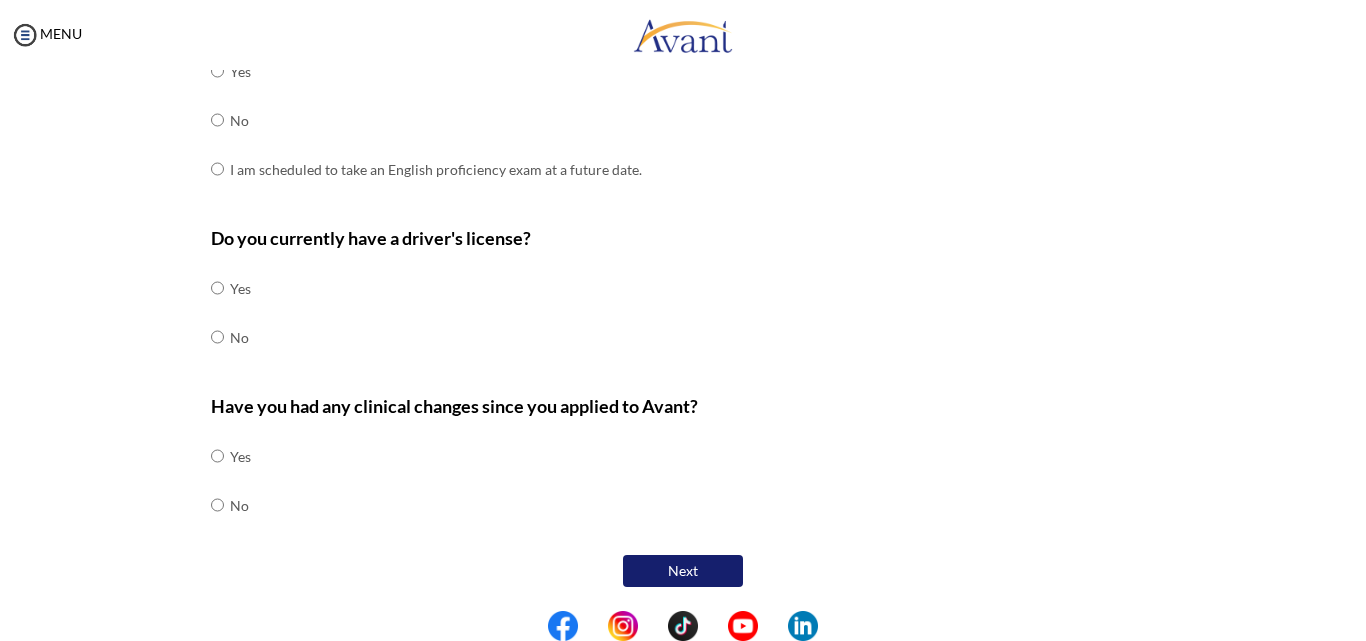 scroll, scrollTop: 639, scrollLeft: 0, axis: vertical 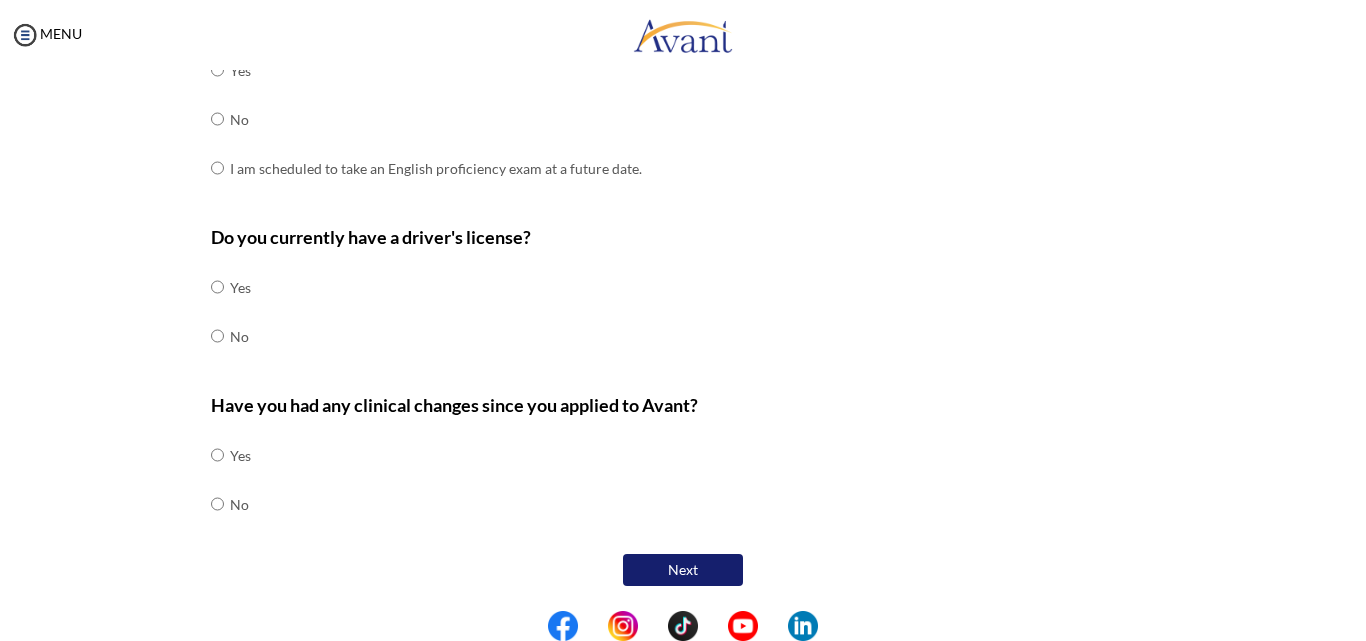 click on "Next" at bounding box center [683, 570] 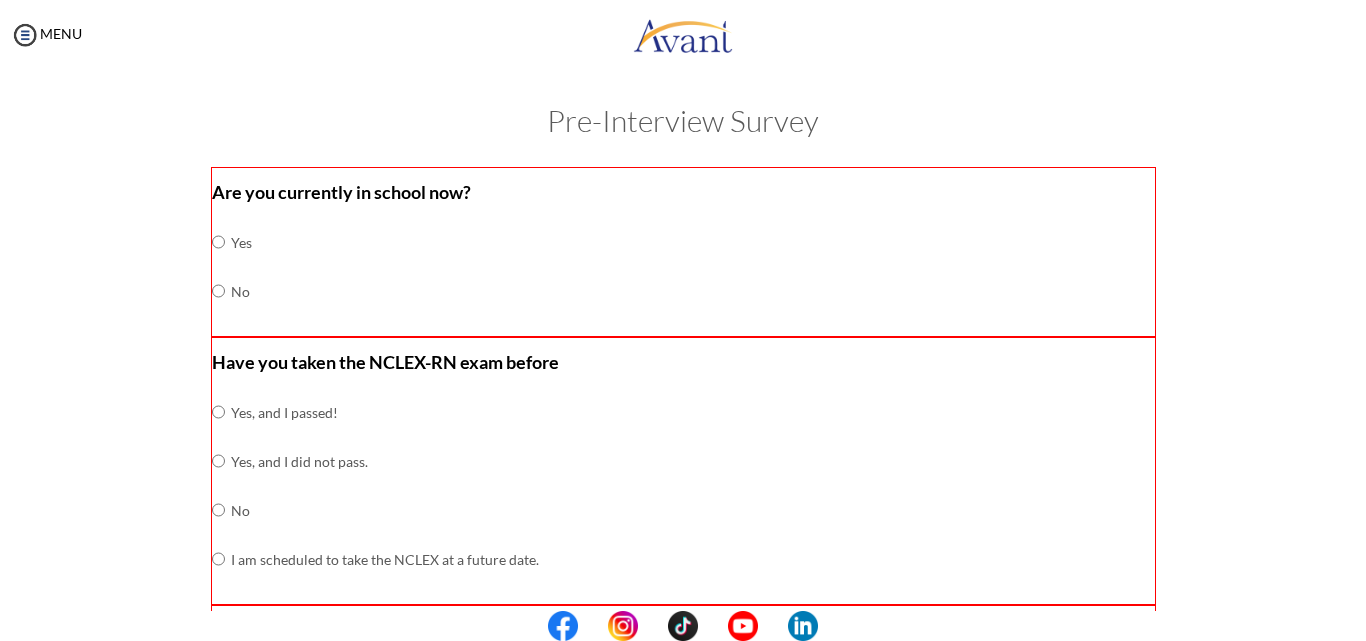 scroll, scrollTop: 0, scrollLeft: 0, axis: both 